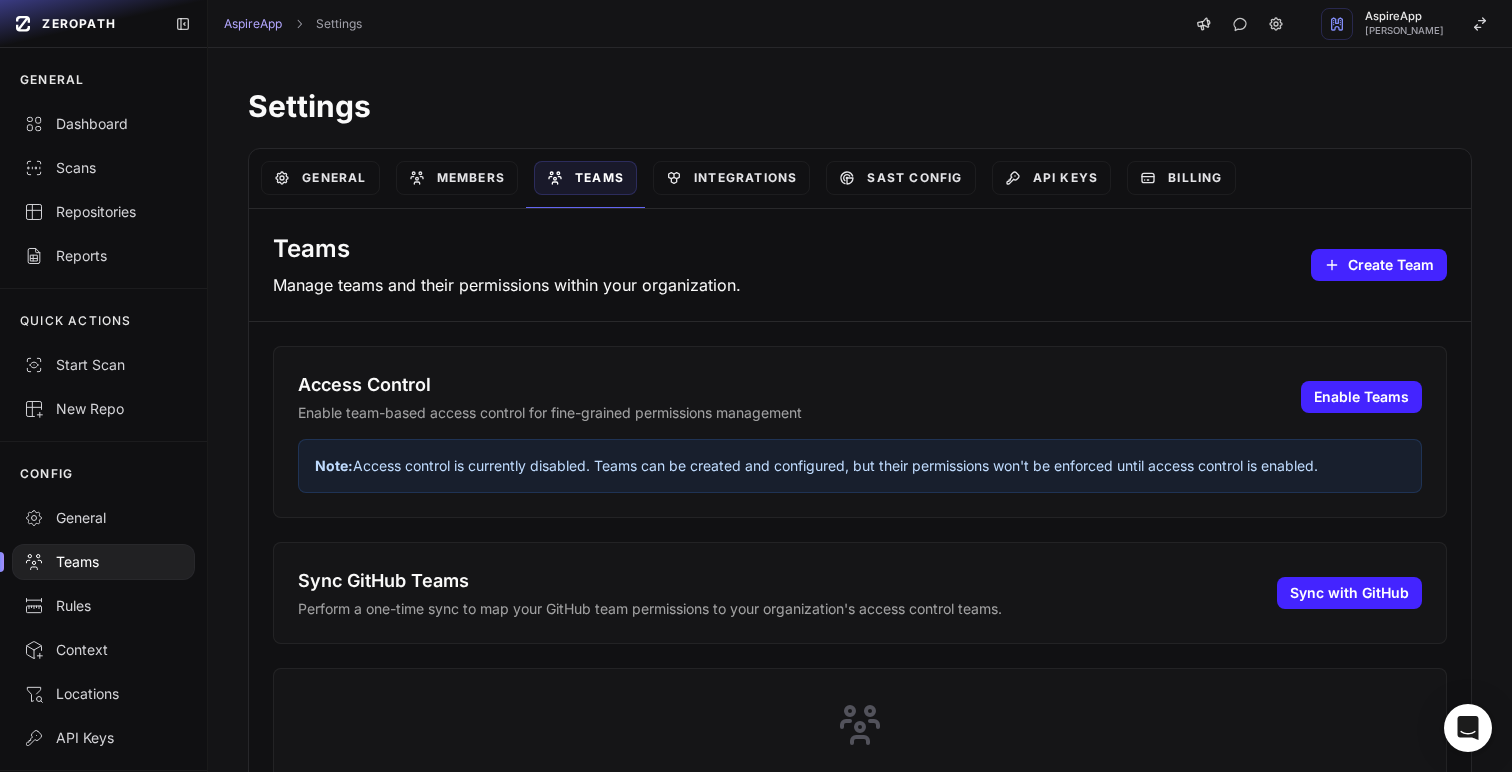 scroll, scrollTop: 0, scrollLeft: 0, axis: both 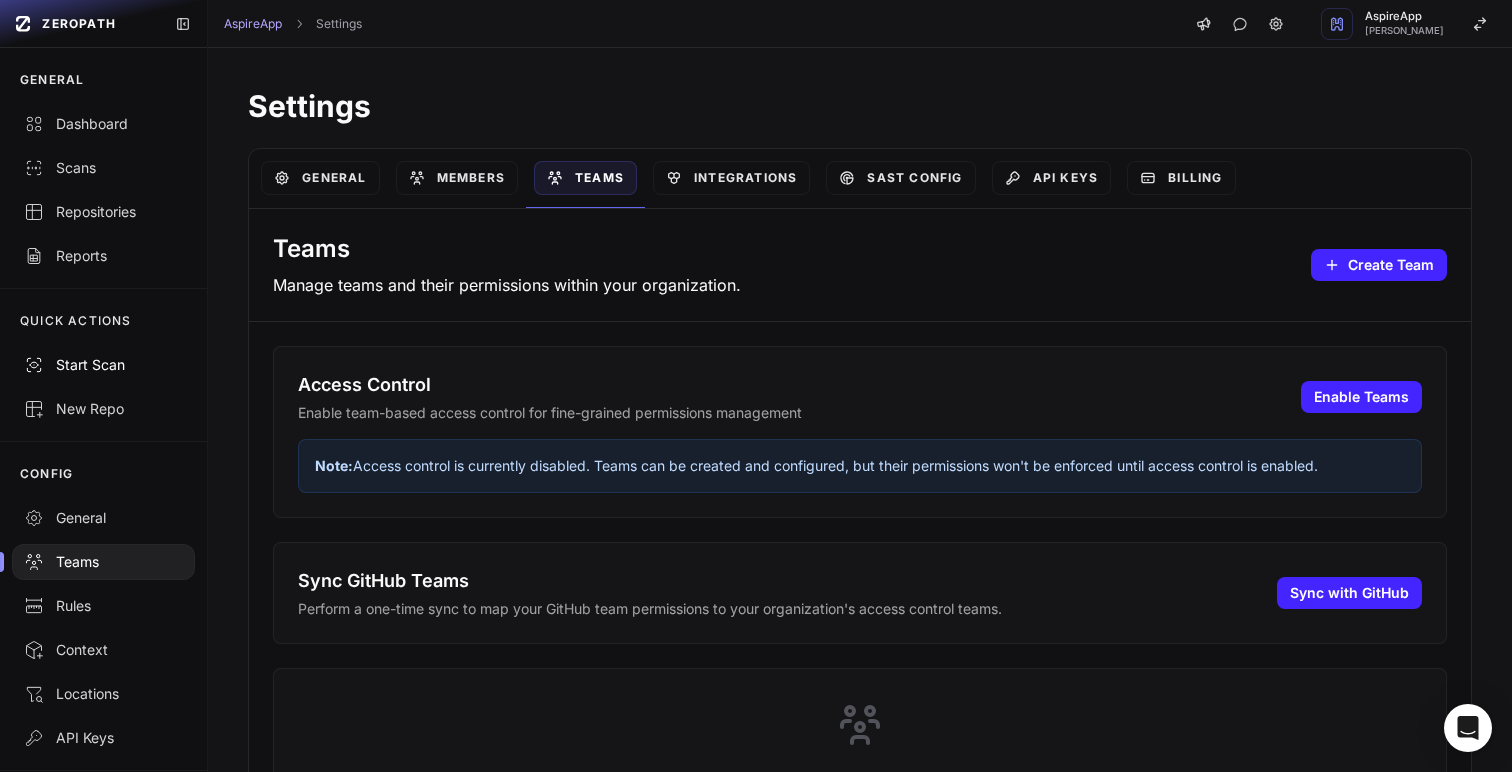 click on "Start Scan" at bounding box center [103, 365] 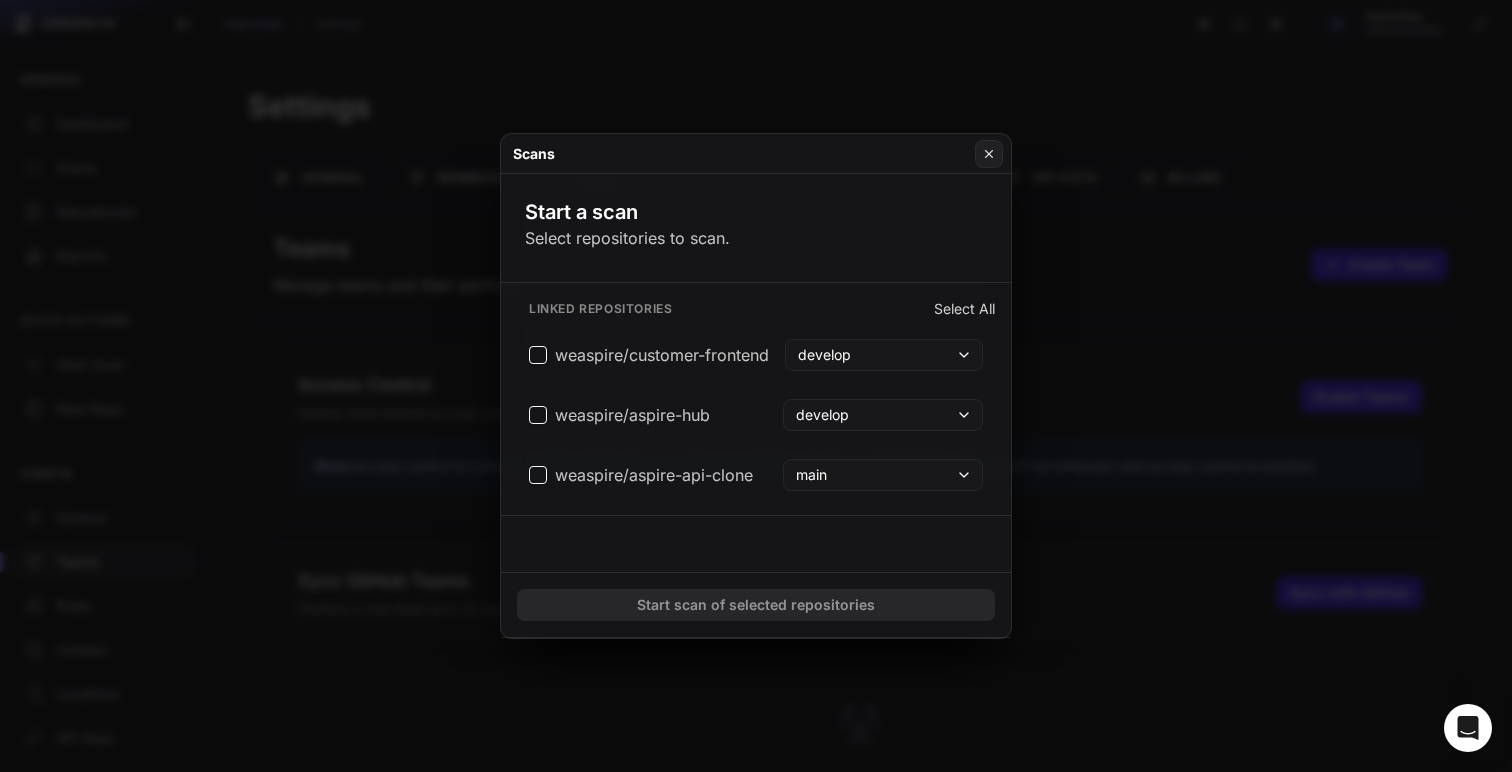 click at bounding box center (756, 386) 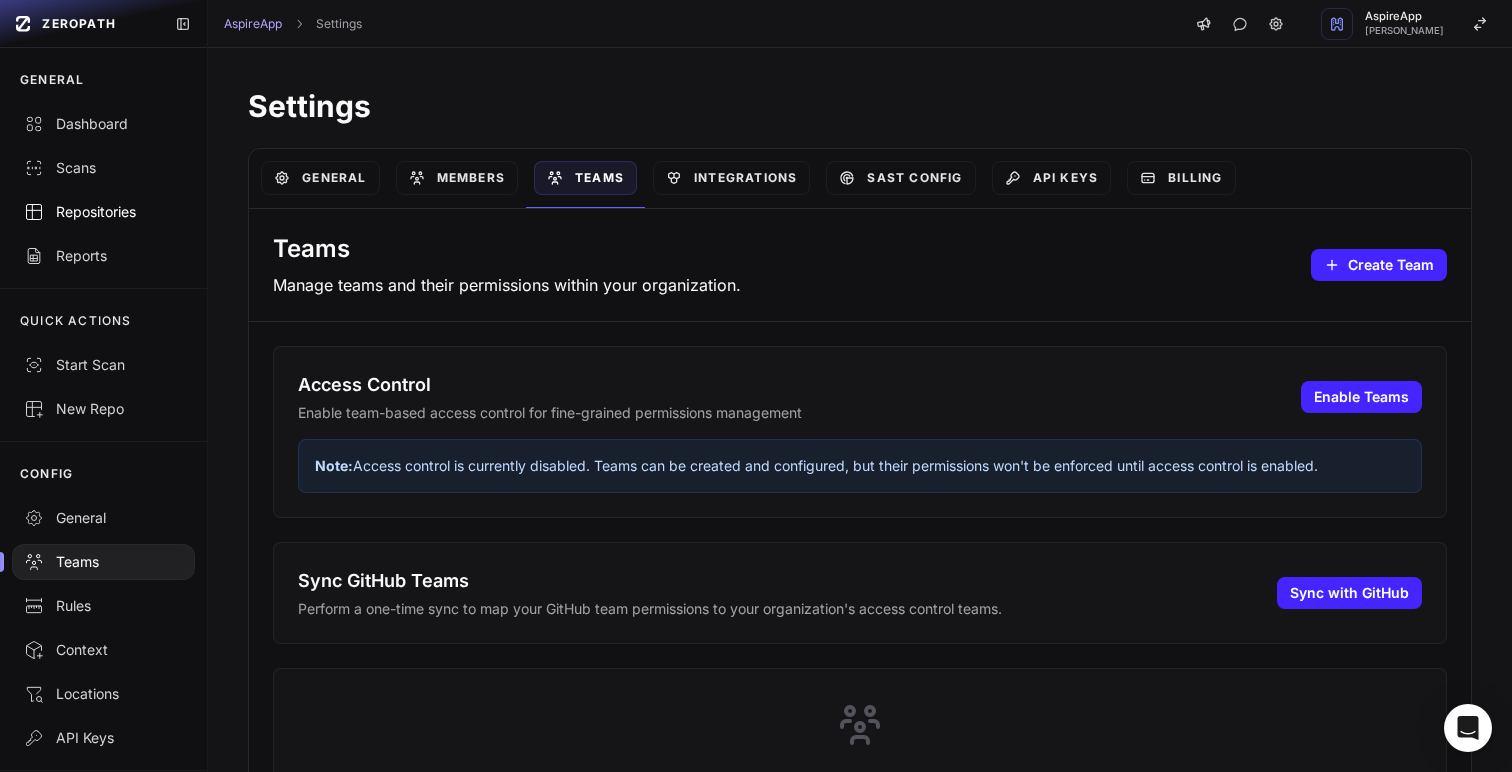 click on "Repositories" at bounding box center [103, 212] 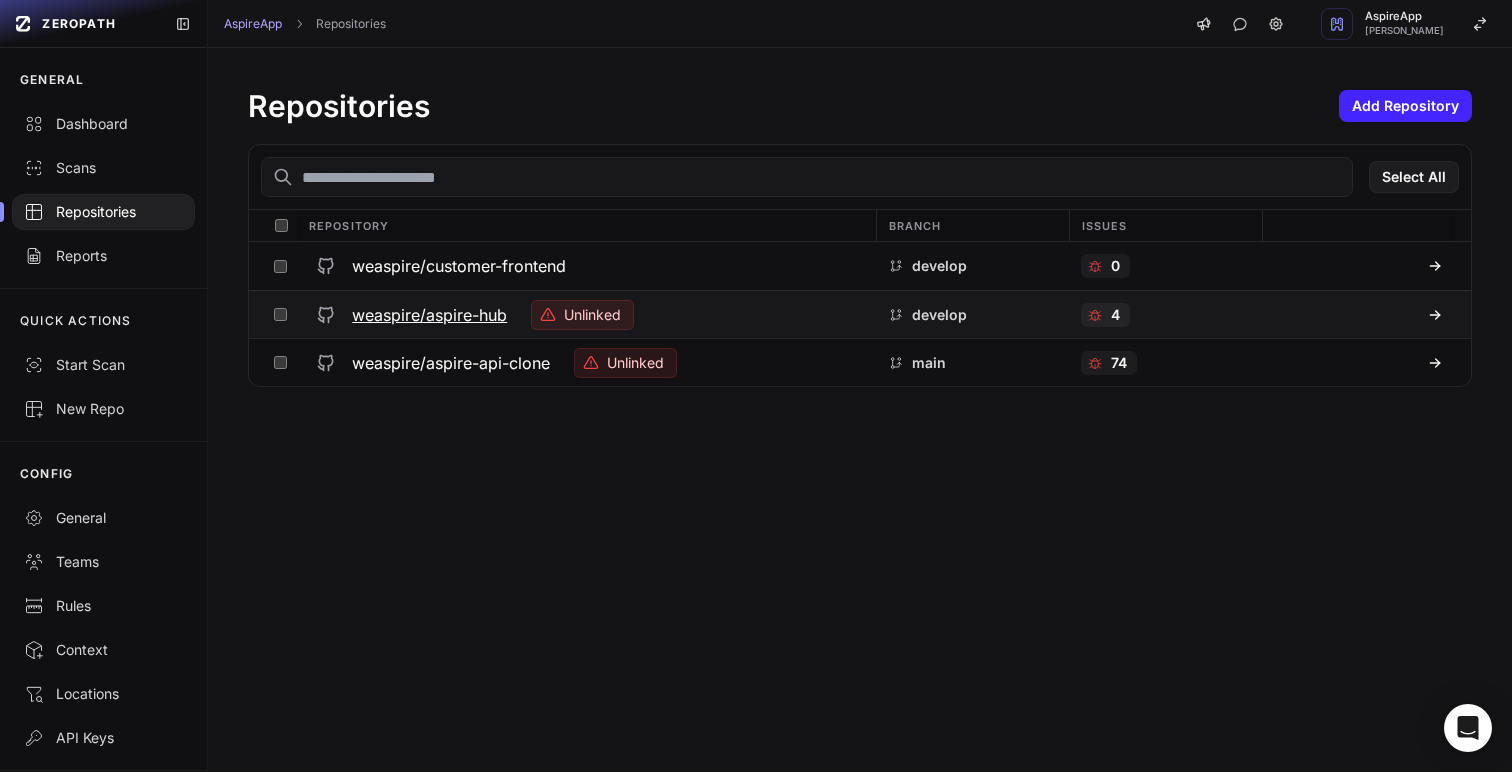 click on "weaspire/aspire-hub" at bounding box center [429, 315] 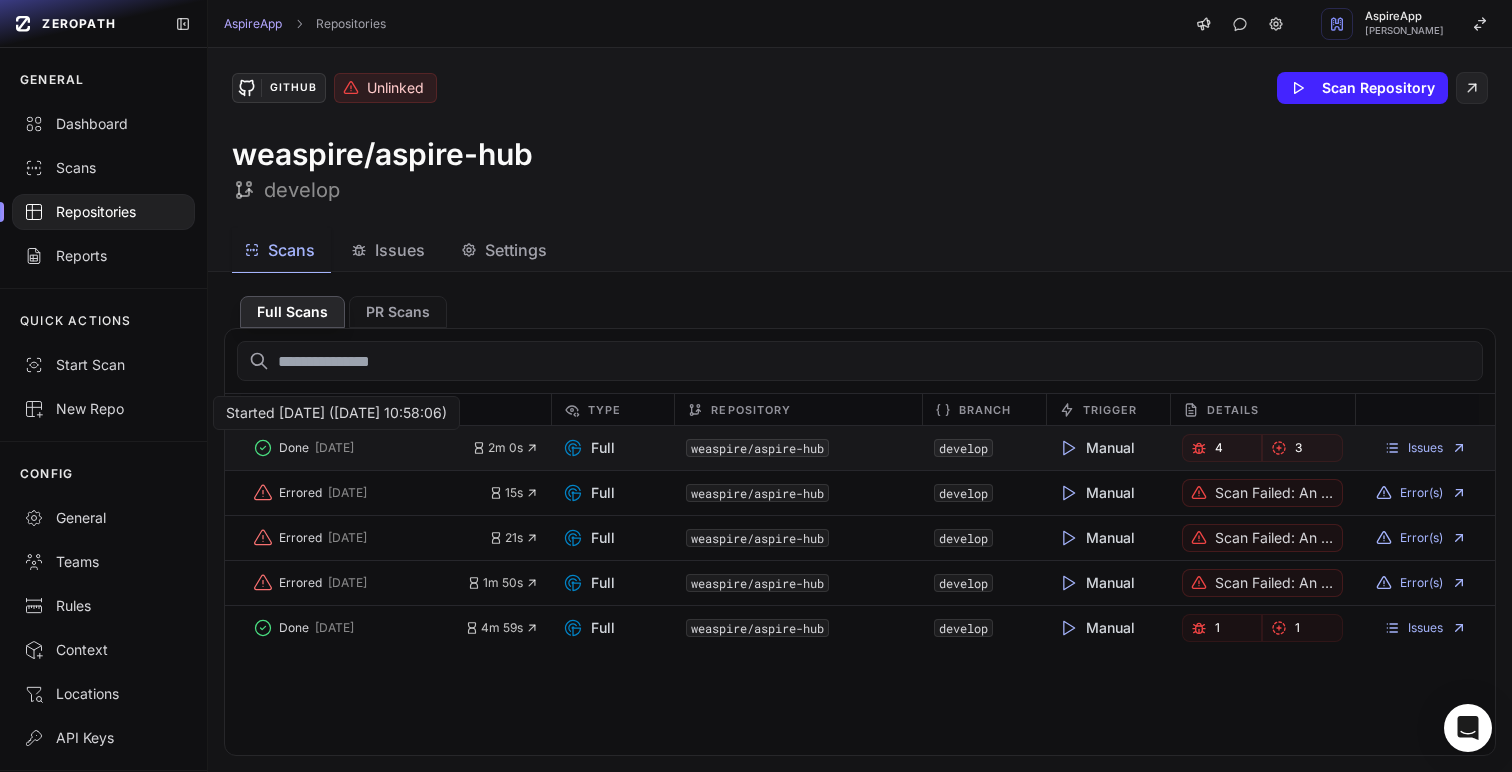 click on "Done   yesterday" at bounding box center [362, 448] 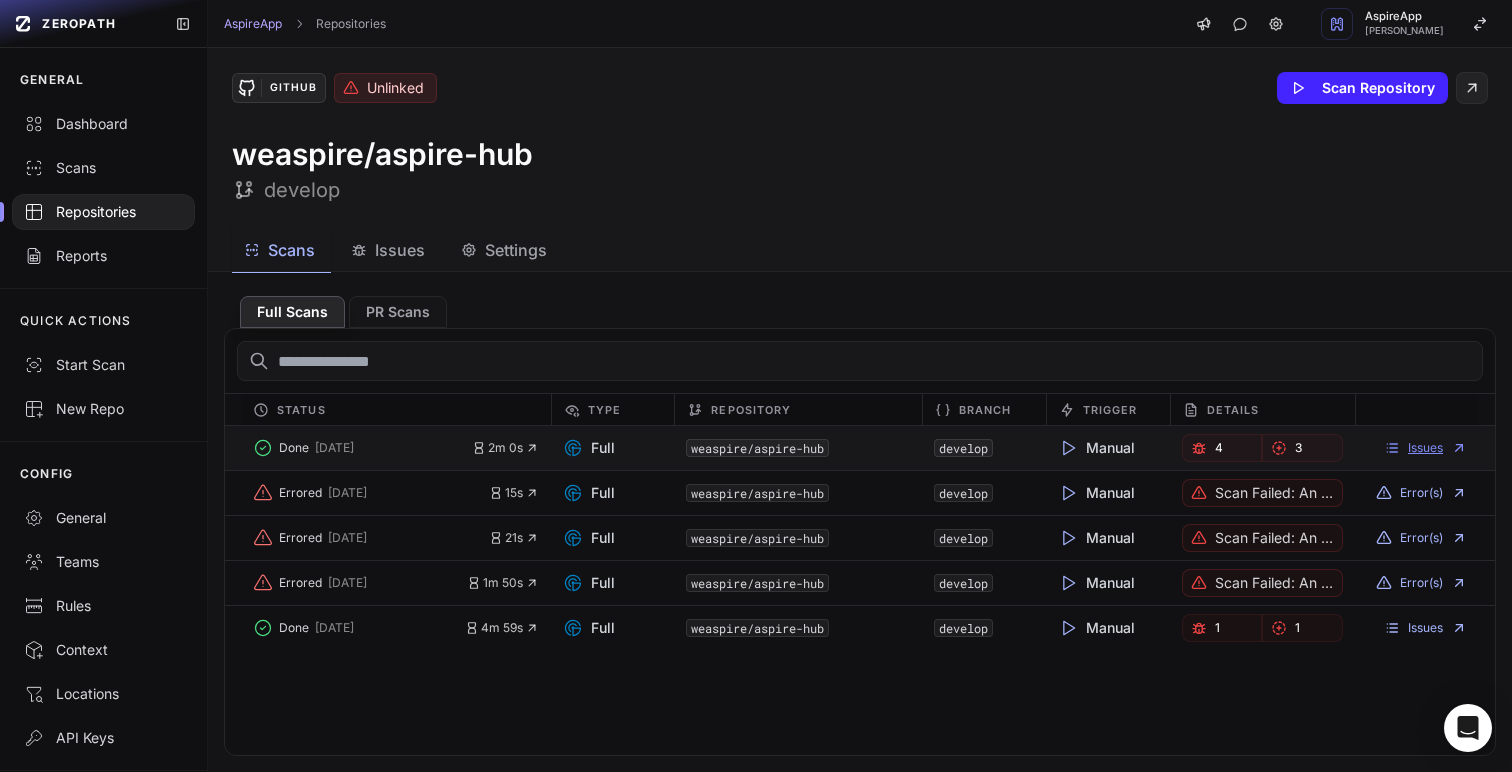 click on "Issues" at bounding box center (1425, 448) 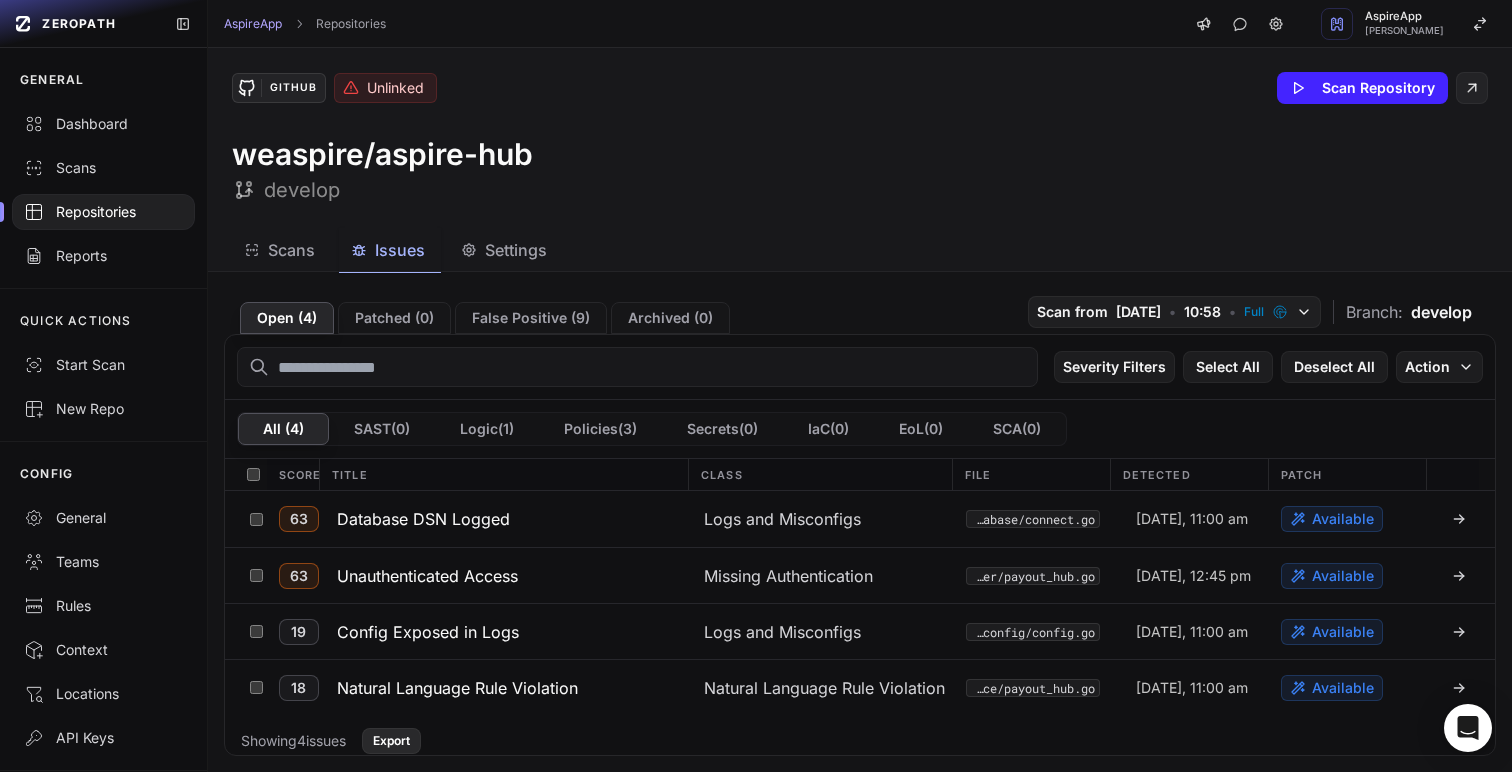 click on "Export" at bounding box center (391, 741) 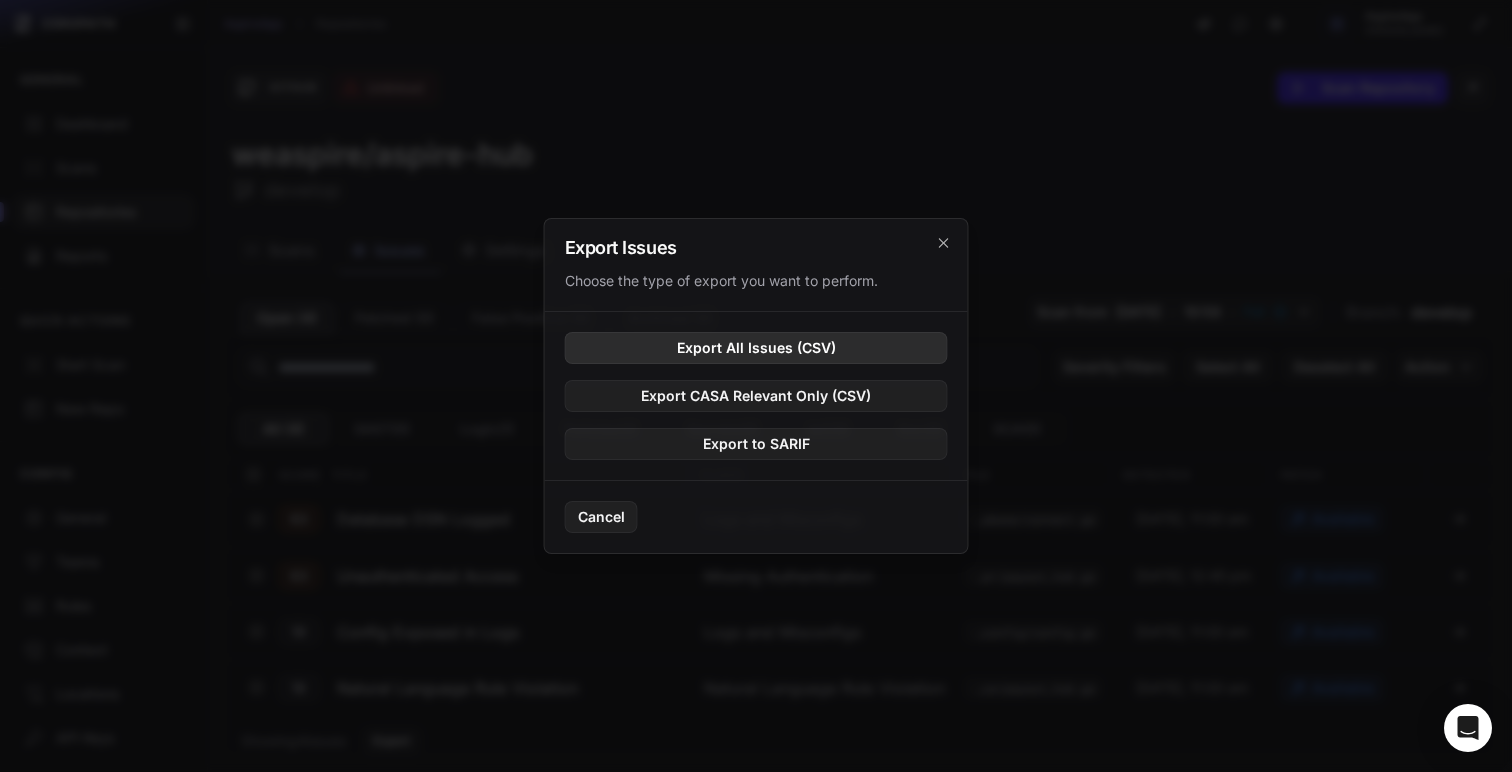 click on "Export All Issues (CSV)" at bounding box center [756, 348] 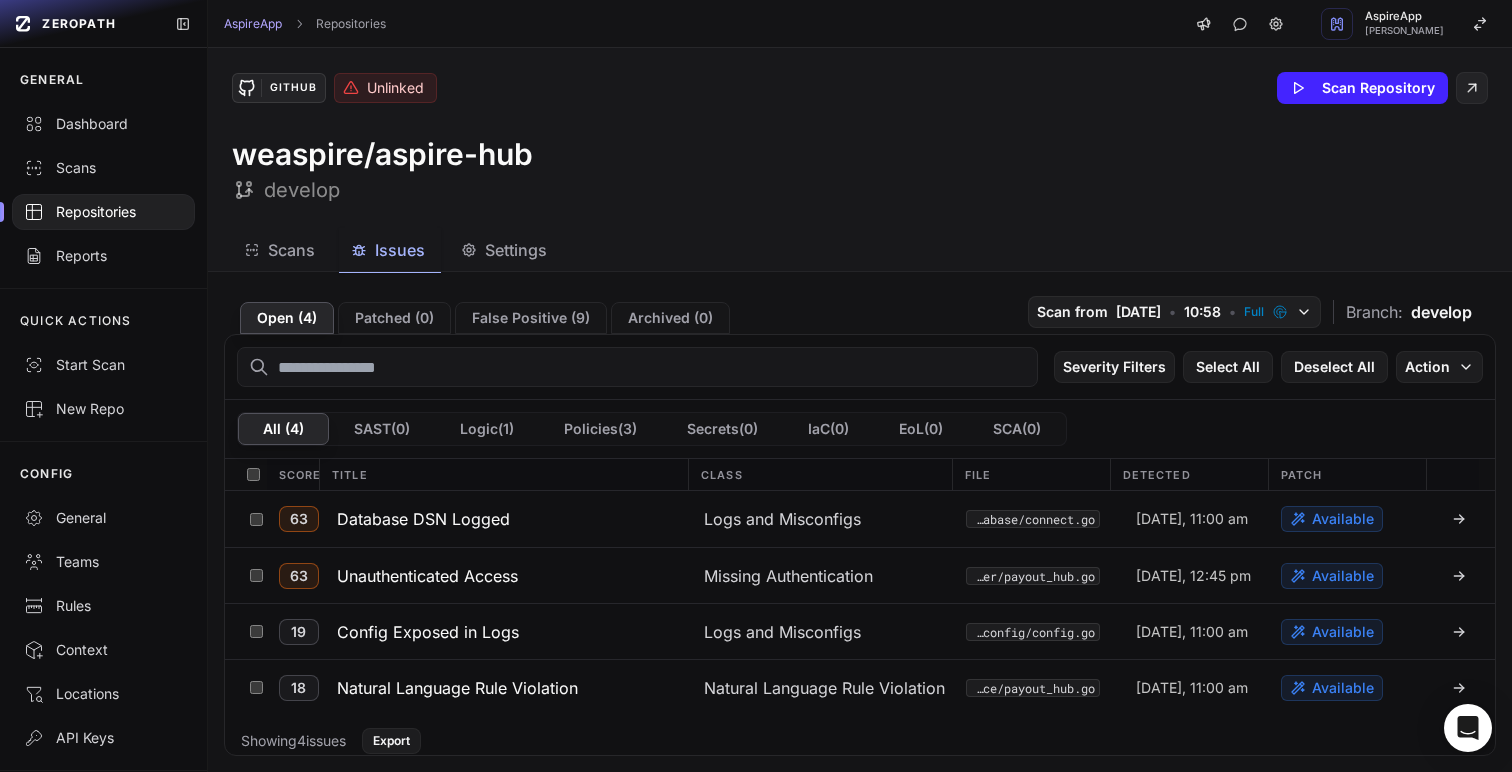 click on "Open ( 4 )   Patched ( 0 )   False Positive ( 9 )   Archived ( 0 )   Scan from   07/07/2025   •   10:58   •   Full         Branch:   develop       Severity Filters
Select All   Deselect All   Action
All ( 4 )   SAST  ( 0 )
Logic  ( 1 )
Policies  ( 3 )
Secrets  ( 0 )
IaC  ( 0 )
EoL  ( 0 )
SCA  ( 0 )
Score     Title     Class     File     Detected     Patch             63     Database DSN Logged   Logs and Misconfigs   internal/database/connect.go     Monday, 11:00 am     Available         63     Unauthenticated Access   Missing Authentication   internal/controller/payout_hub.go     Friday, 12:45 pm     Available         19     Config Exposed in Logs   Logs and Misconfigs   internal/config/config.go     Monday, 11:00 am     Available         18     Natural Language Rule Violation   Natural Language Rule Violation   internal/service/payout_hub.go" at bounding box center [860, 522] 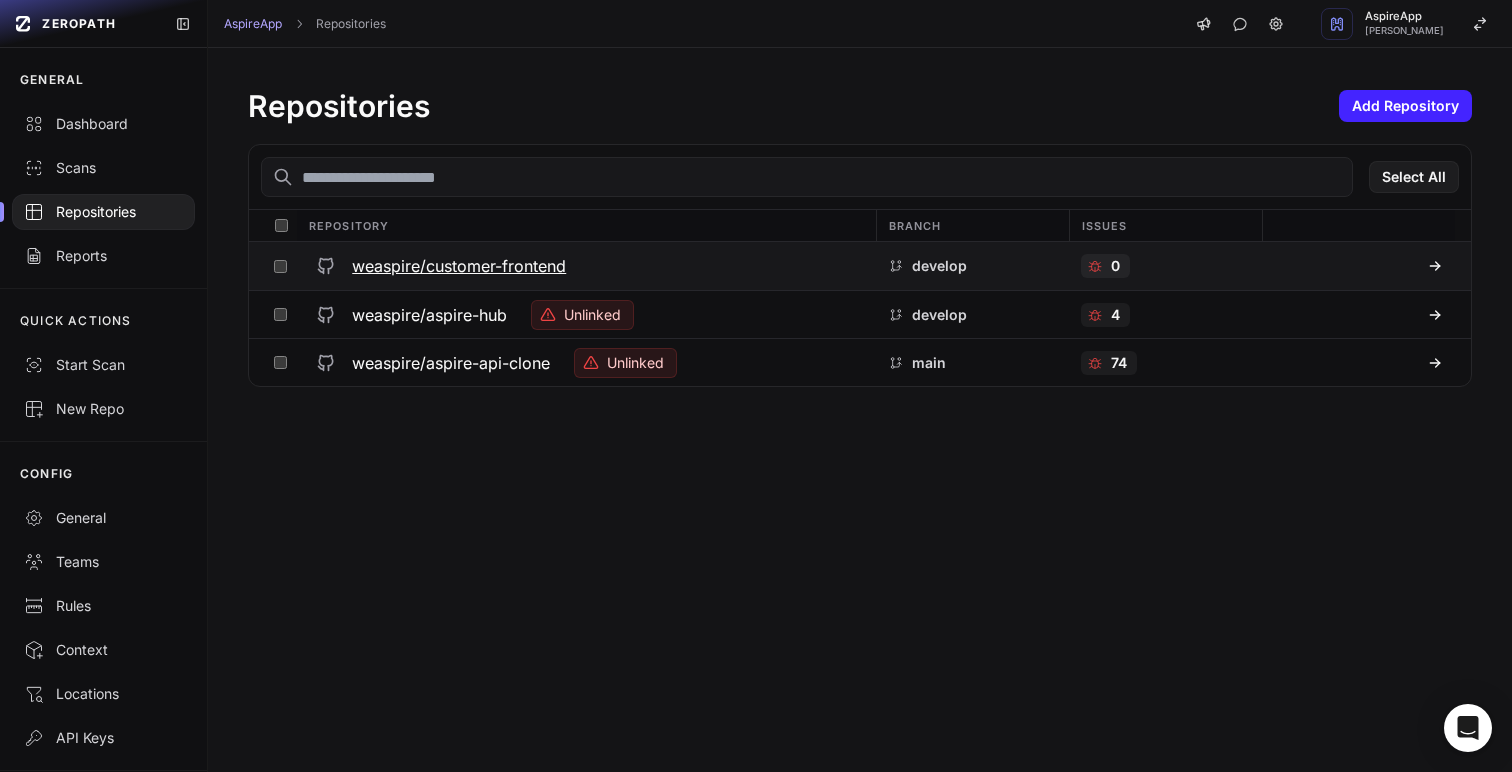 click at bounding box center (1358, 266) 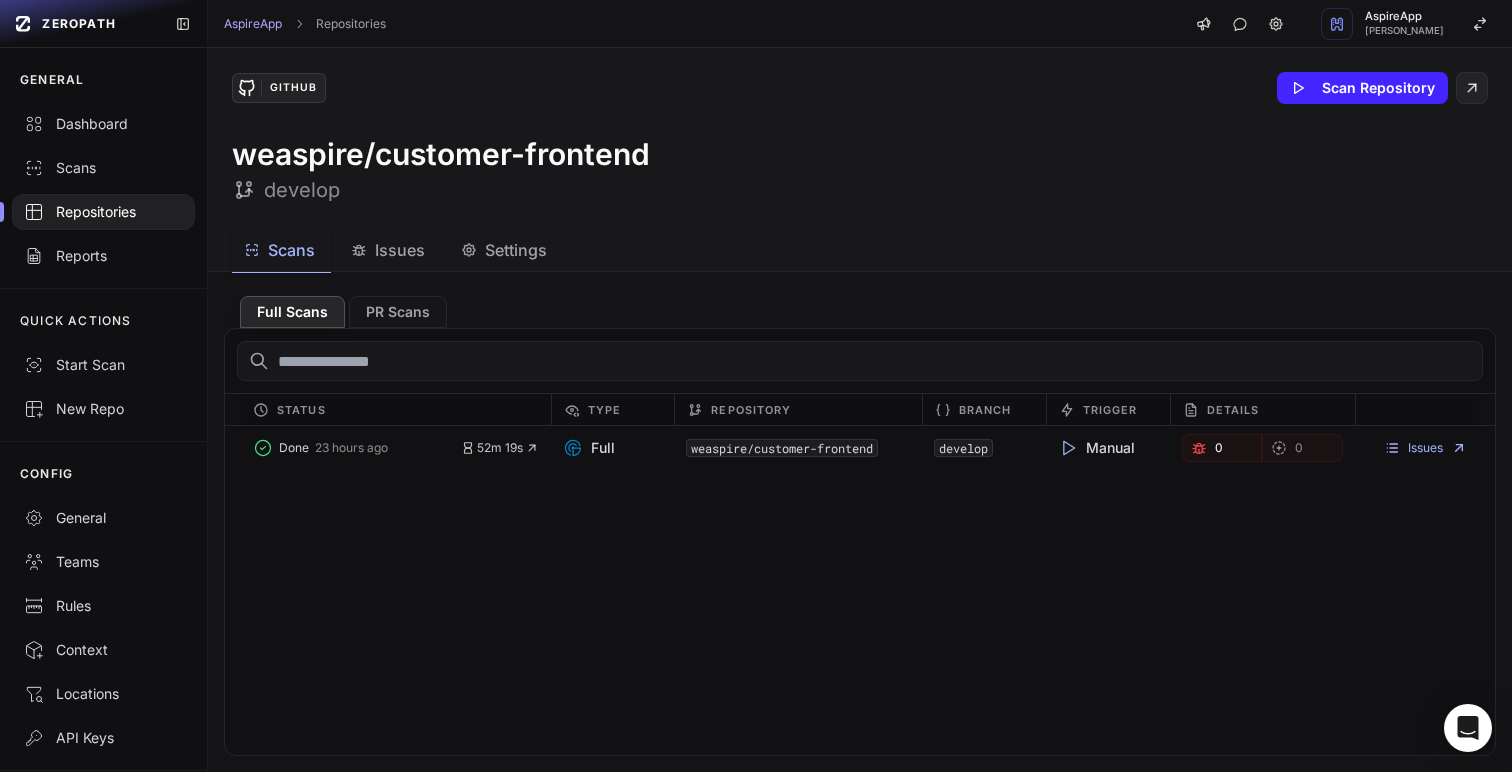 click on "Settings" 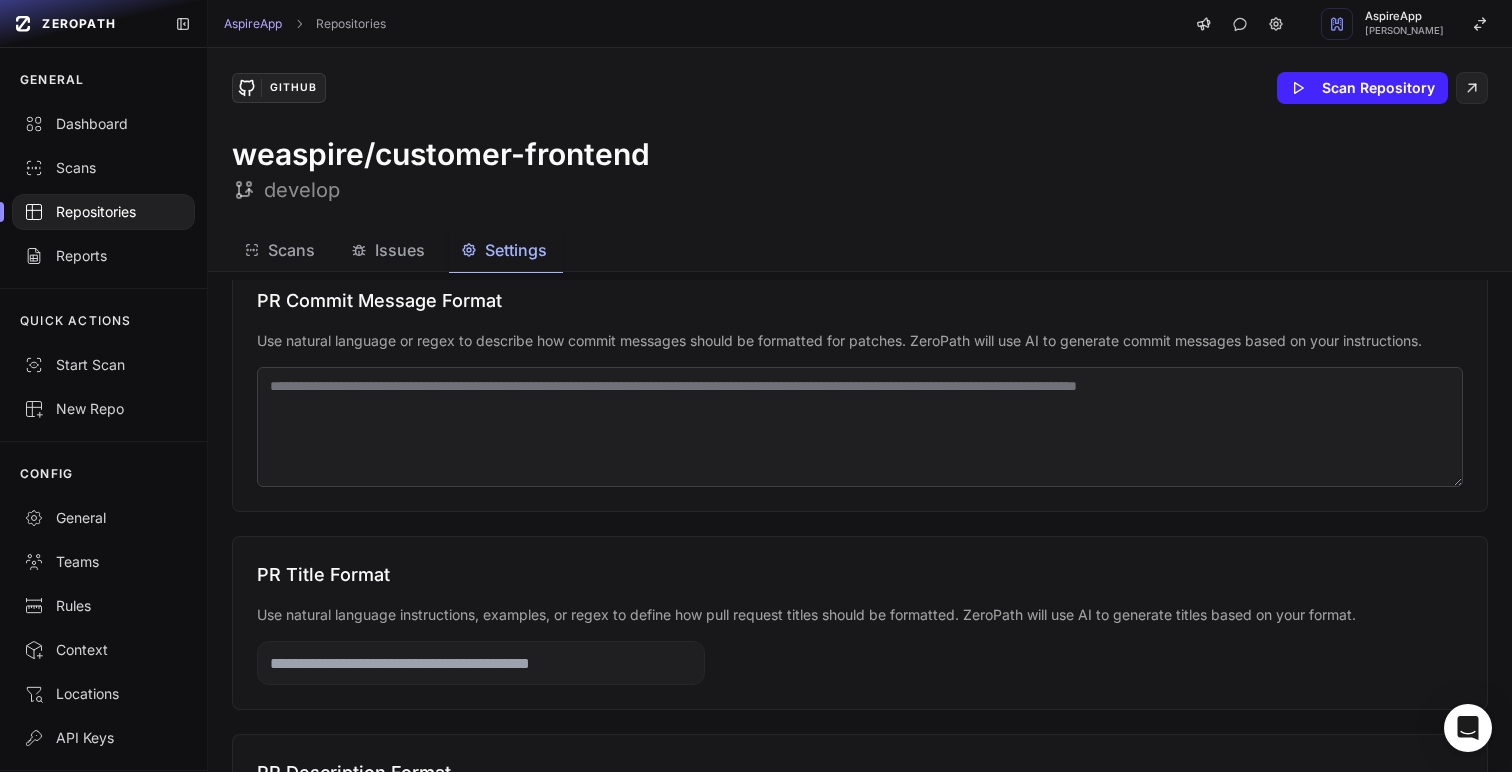 scroll, scrollTop: 1594, scrollLeft: 0, axis: vertical 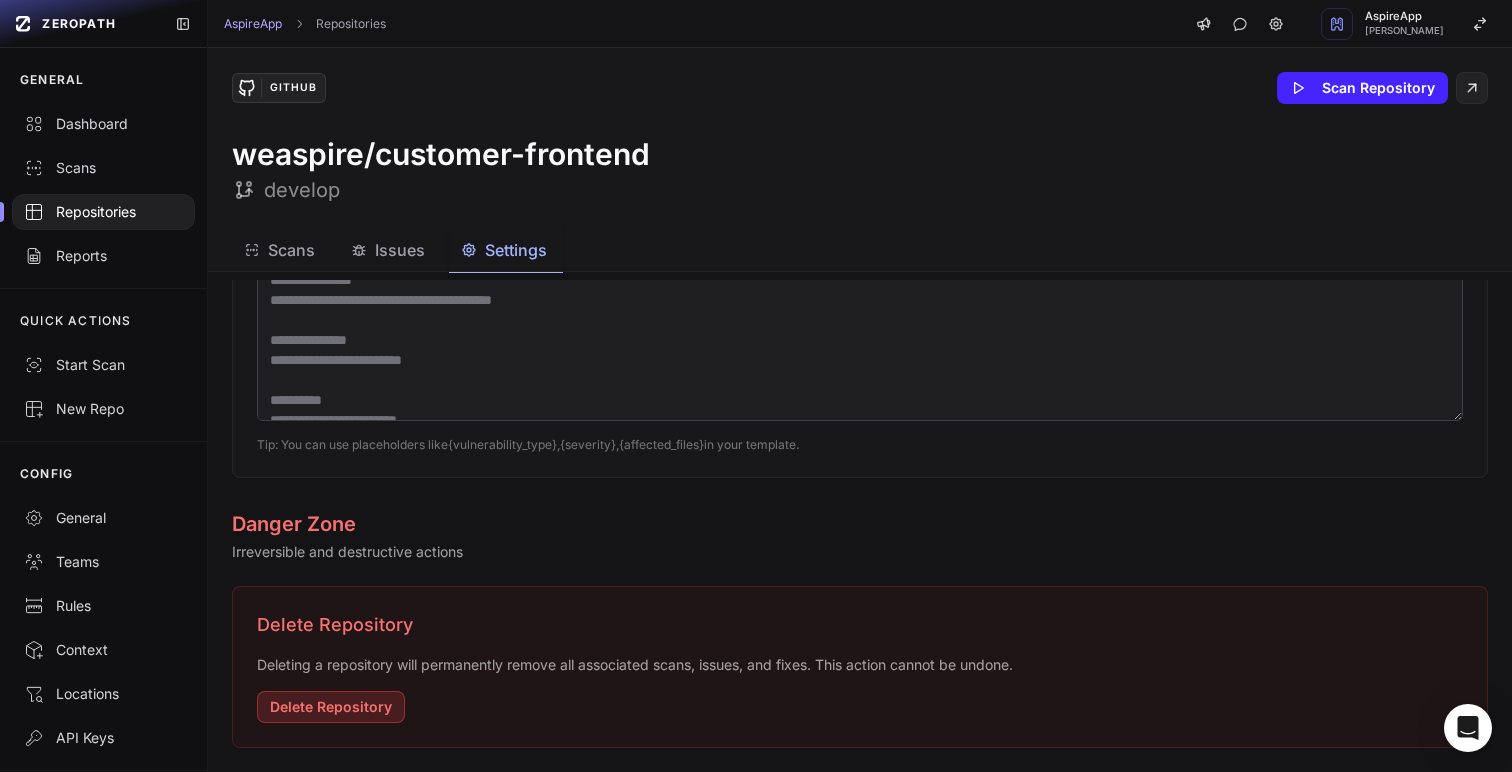 click on "Delete Repository" at bounding box center [331, 707] 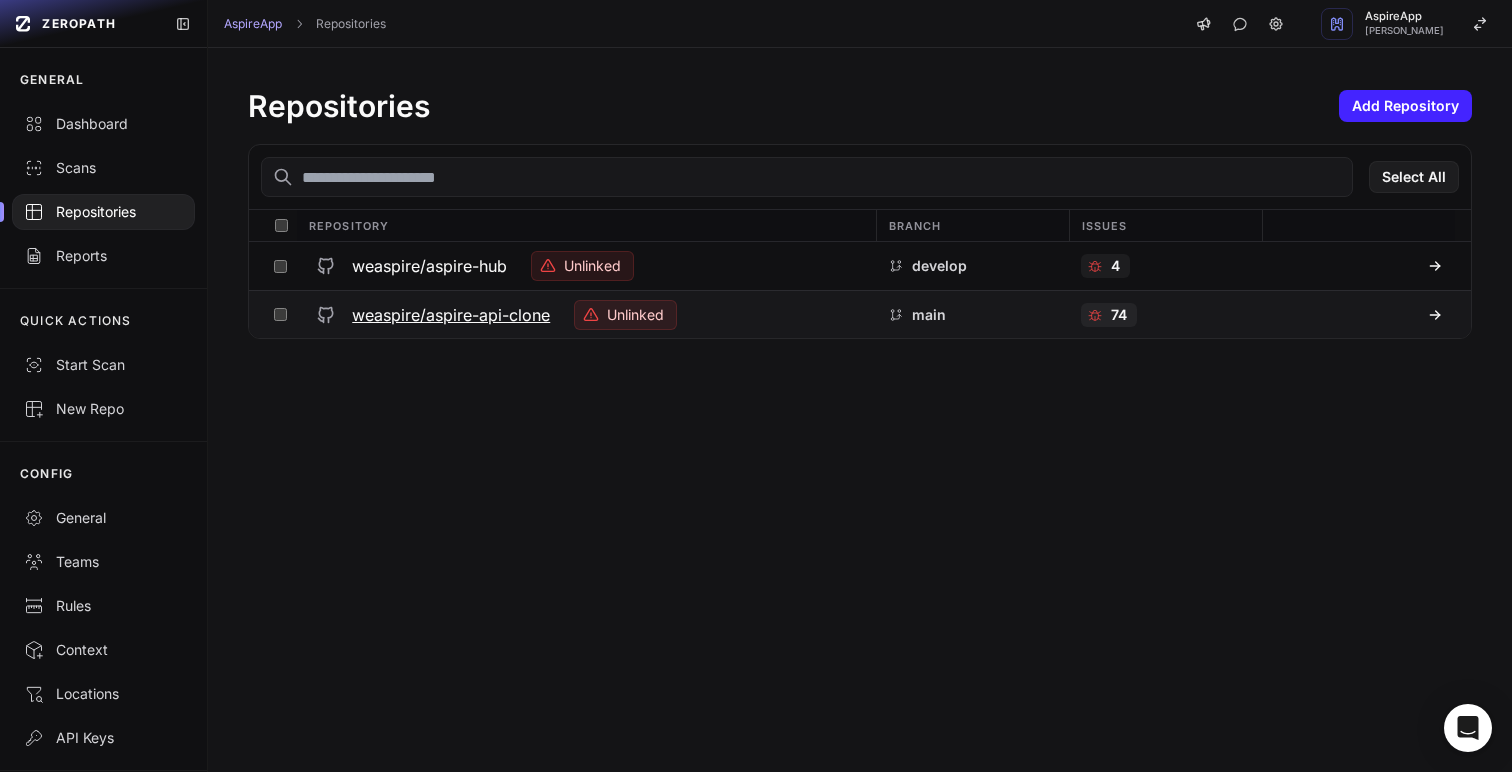 click on "weaspire/aspire-api-clone" at bounding box center [451, 315] 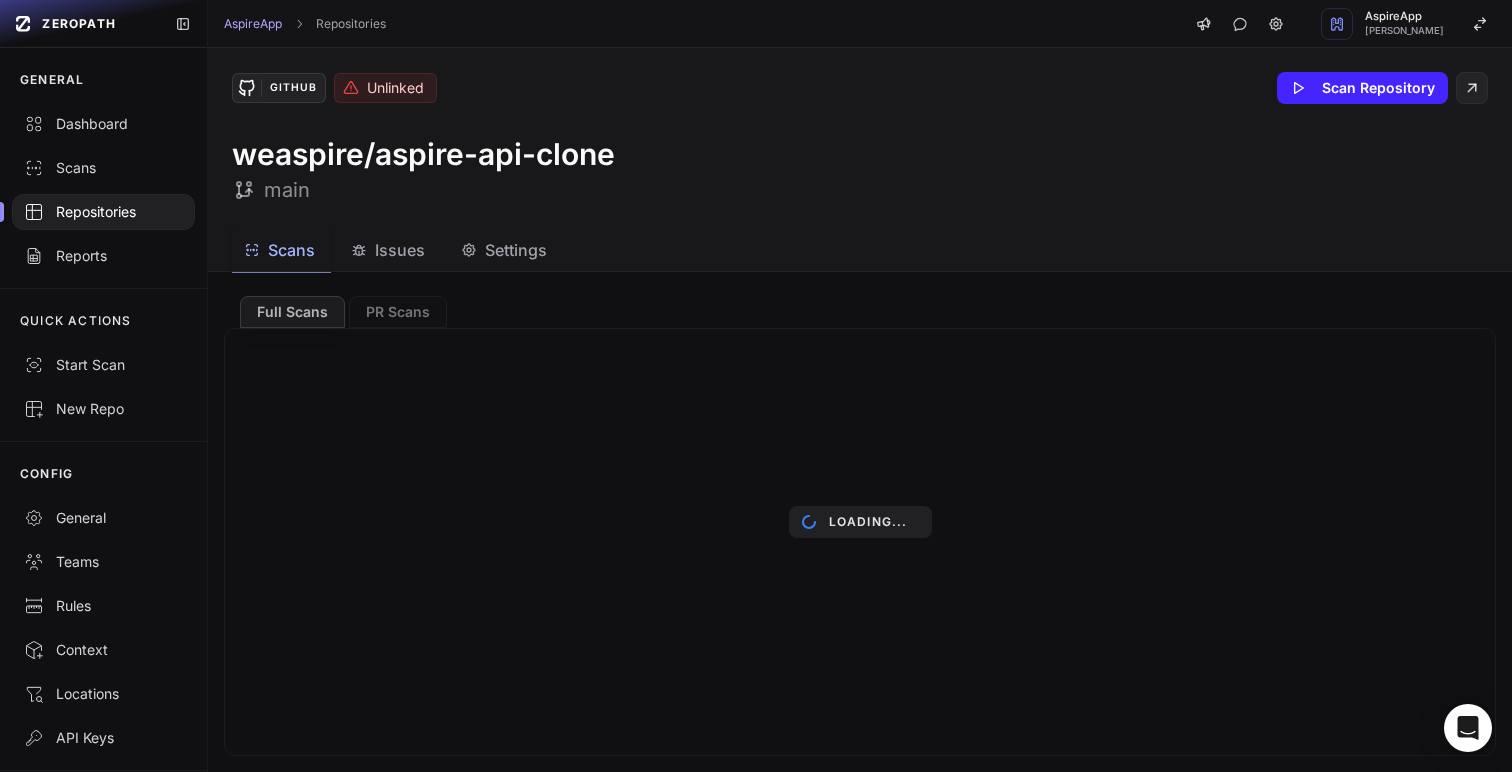 click on "Settings" 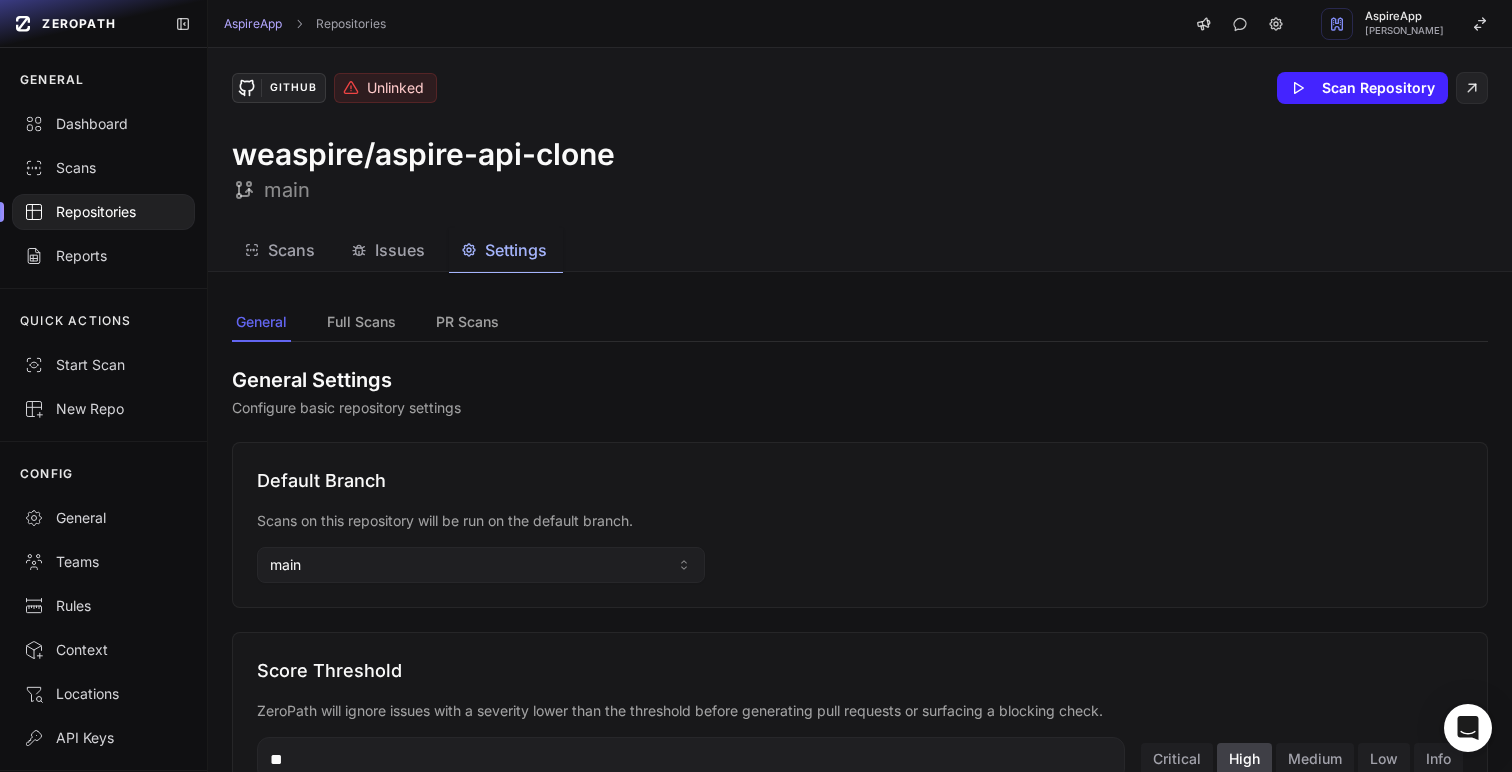 scroll, scrollTop: 1594, scrollLeft: 0, axis: vertical 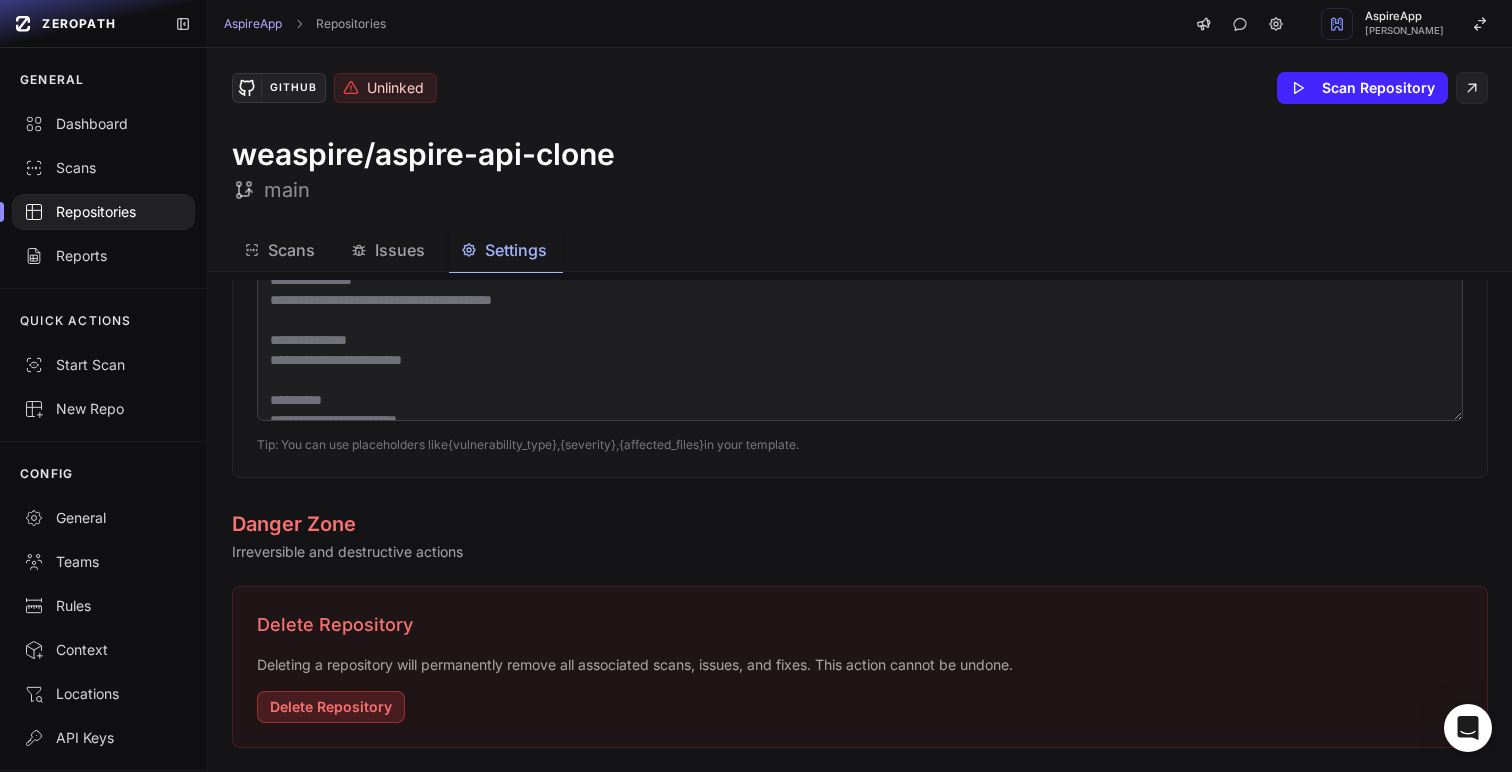 click on "Delete Repository" at bounding box center (331, 707) 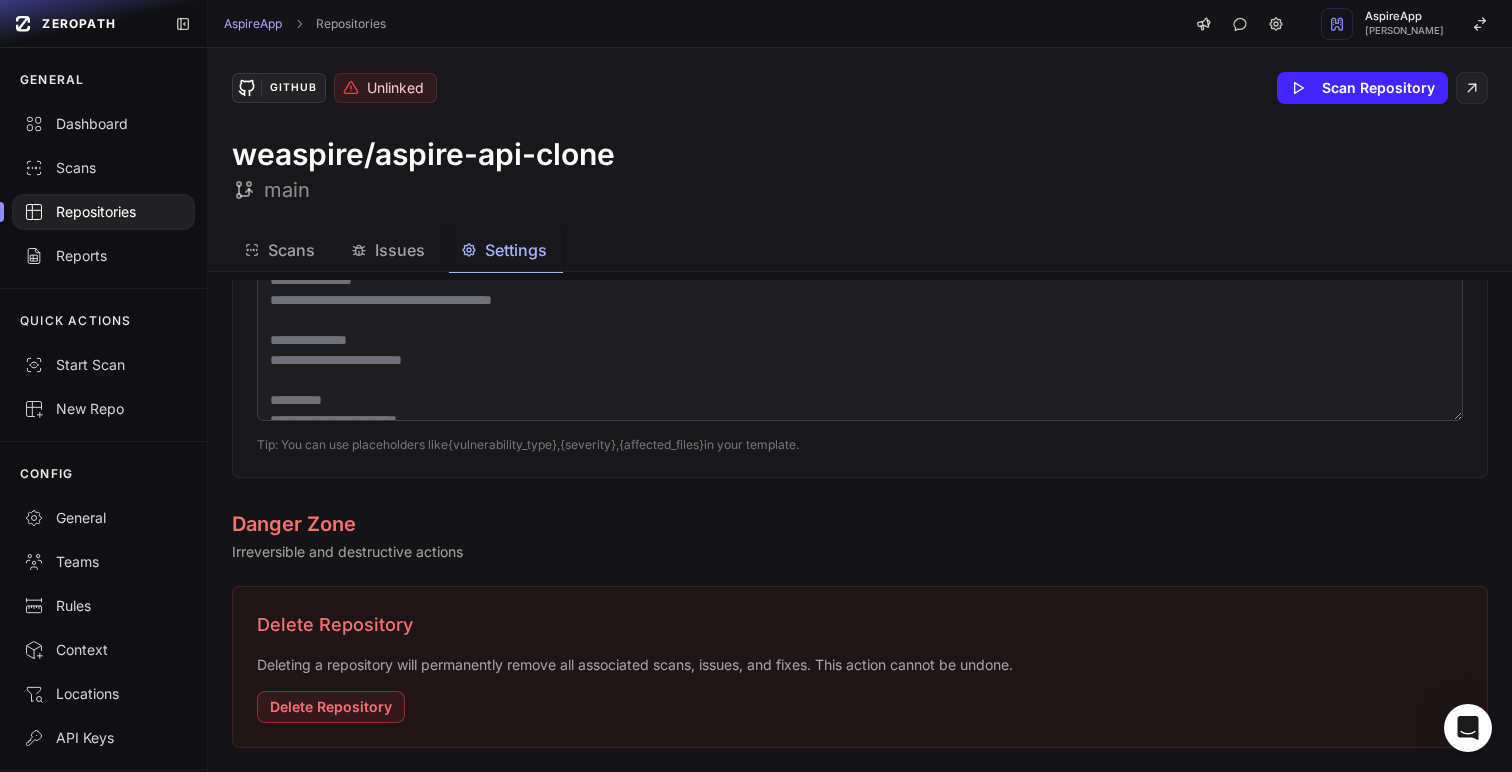 scroll, scrollTop: 0, scrollLeft: 0, axis: both 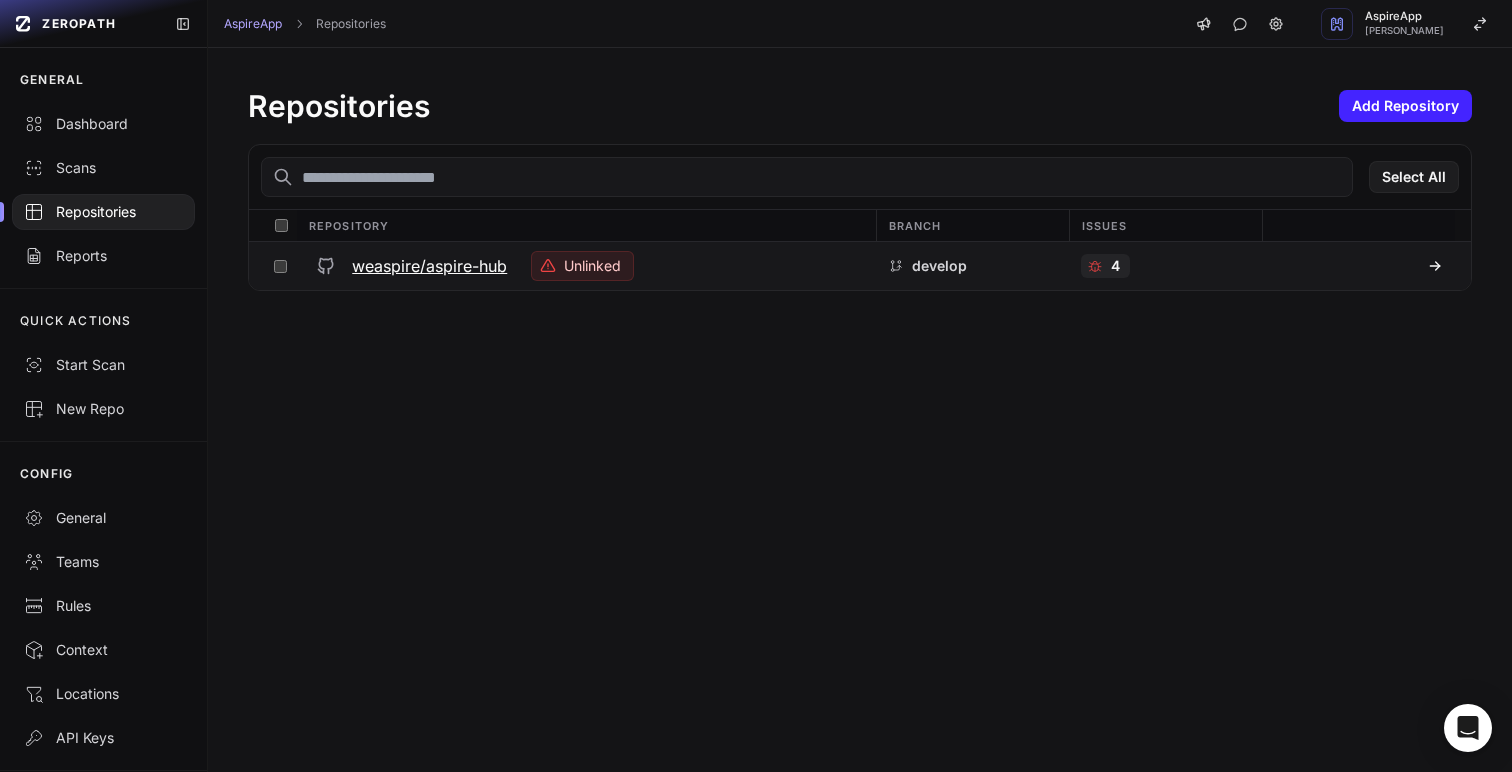 click on "weaspire/aspire-hub" at bounding box center (429, 266) 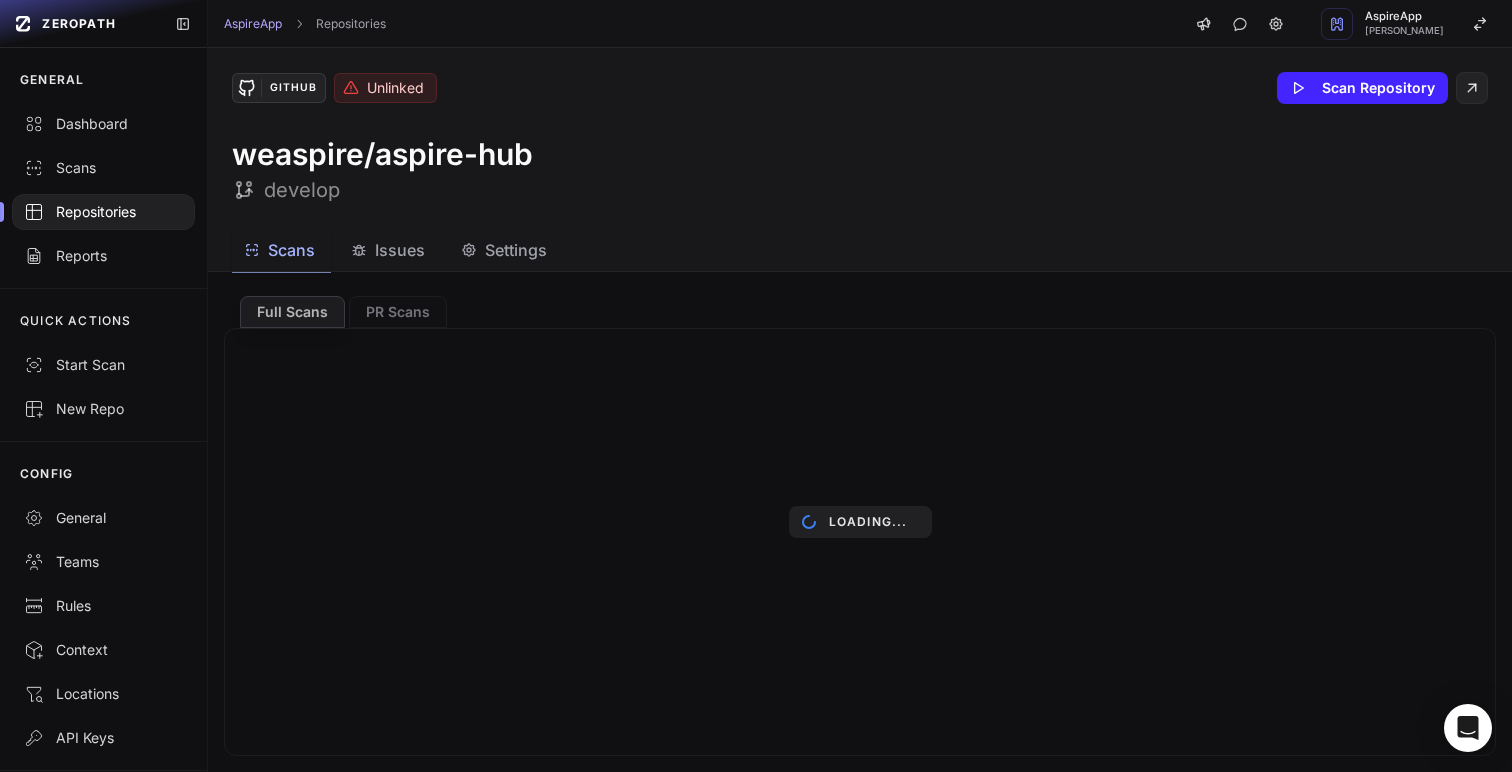 click on "Loading..." at bounding box center [860, 522] 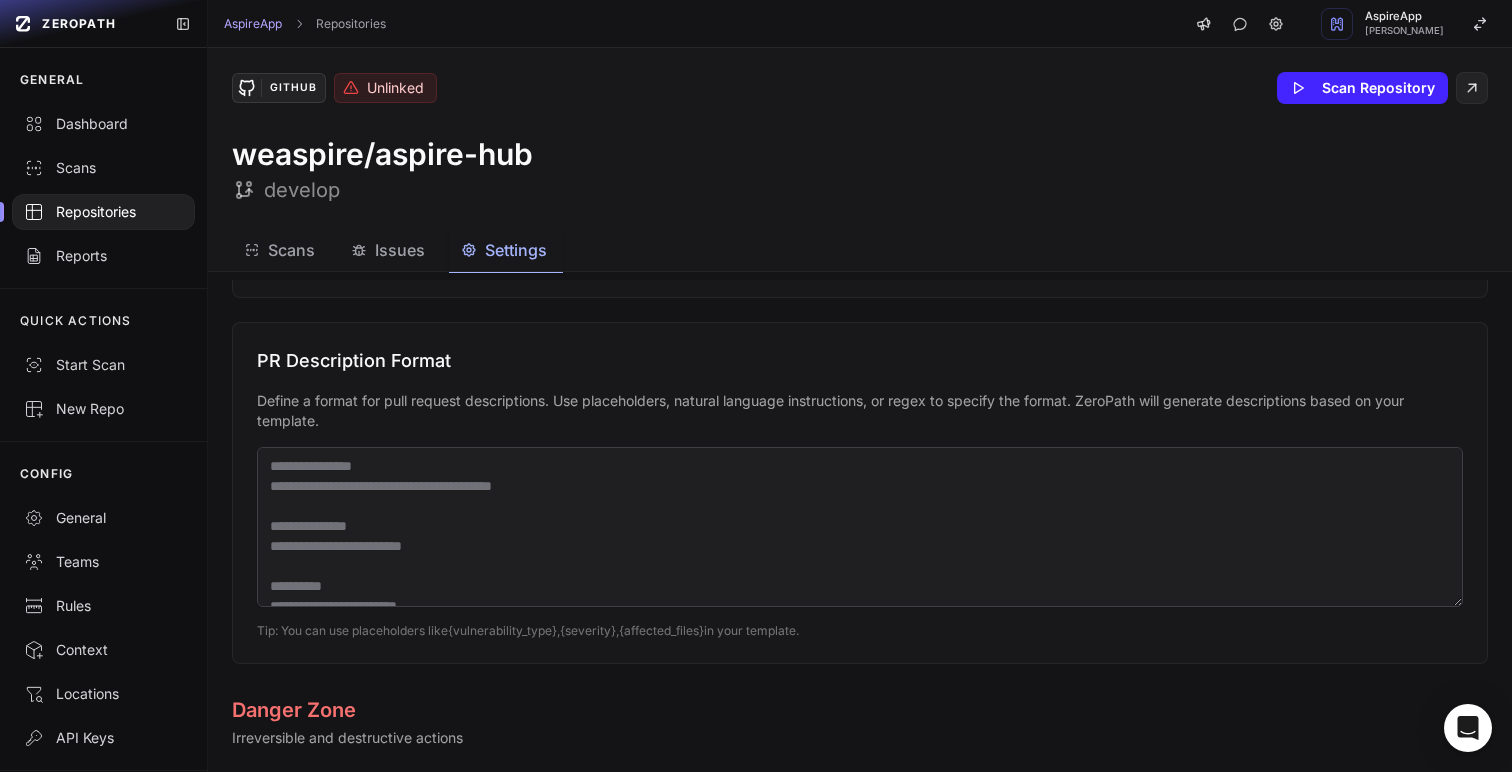 scroll, scrollTop: 1594, scrollLeft: 0, axis: vertical 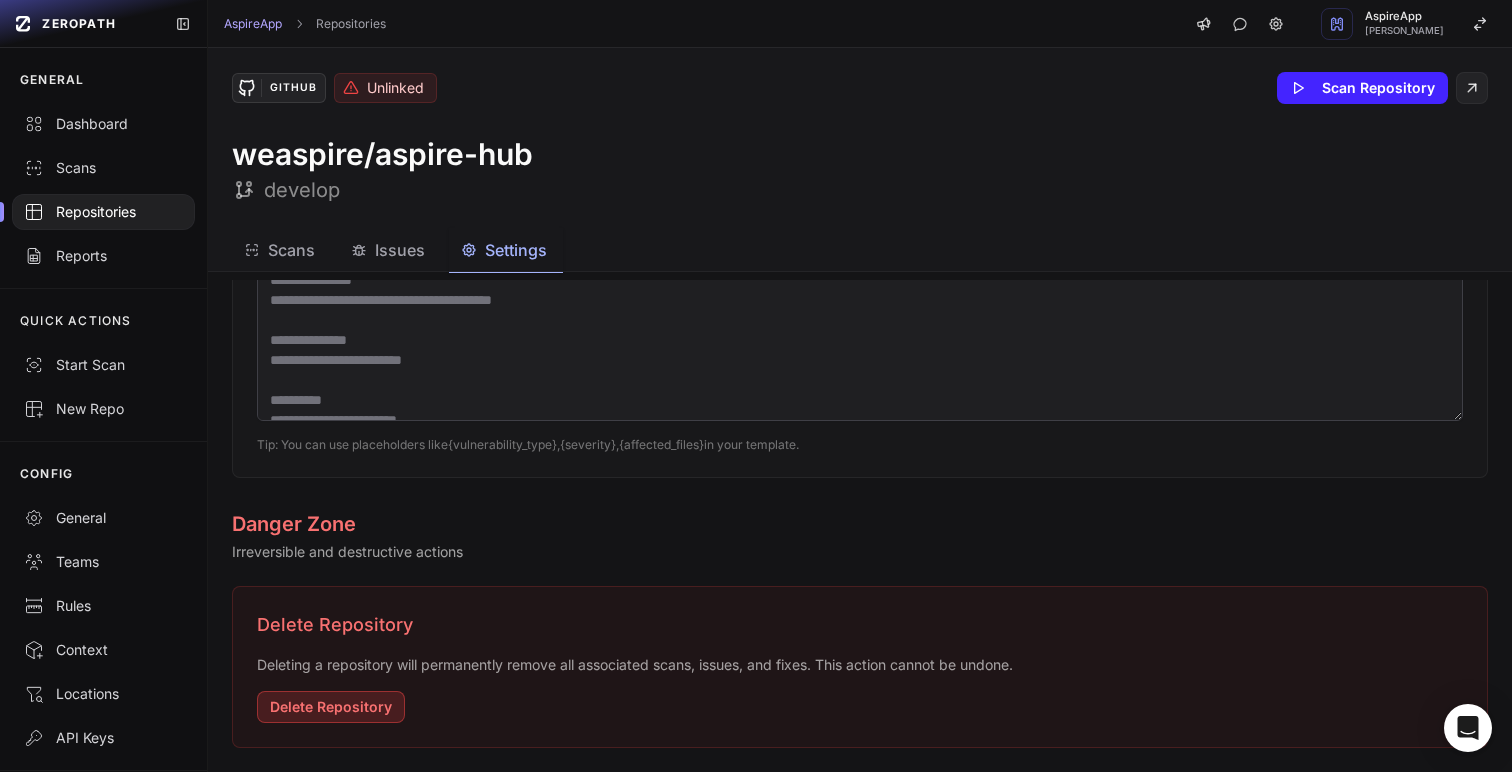 click on "Delete Repository" at bounding box center [331, 707] 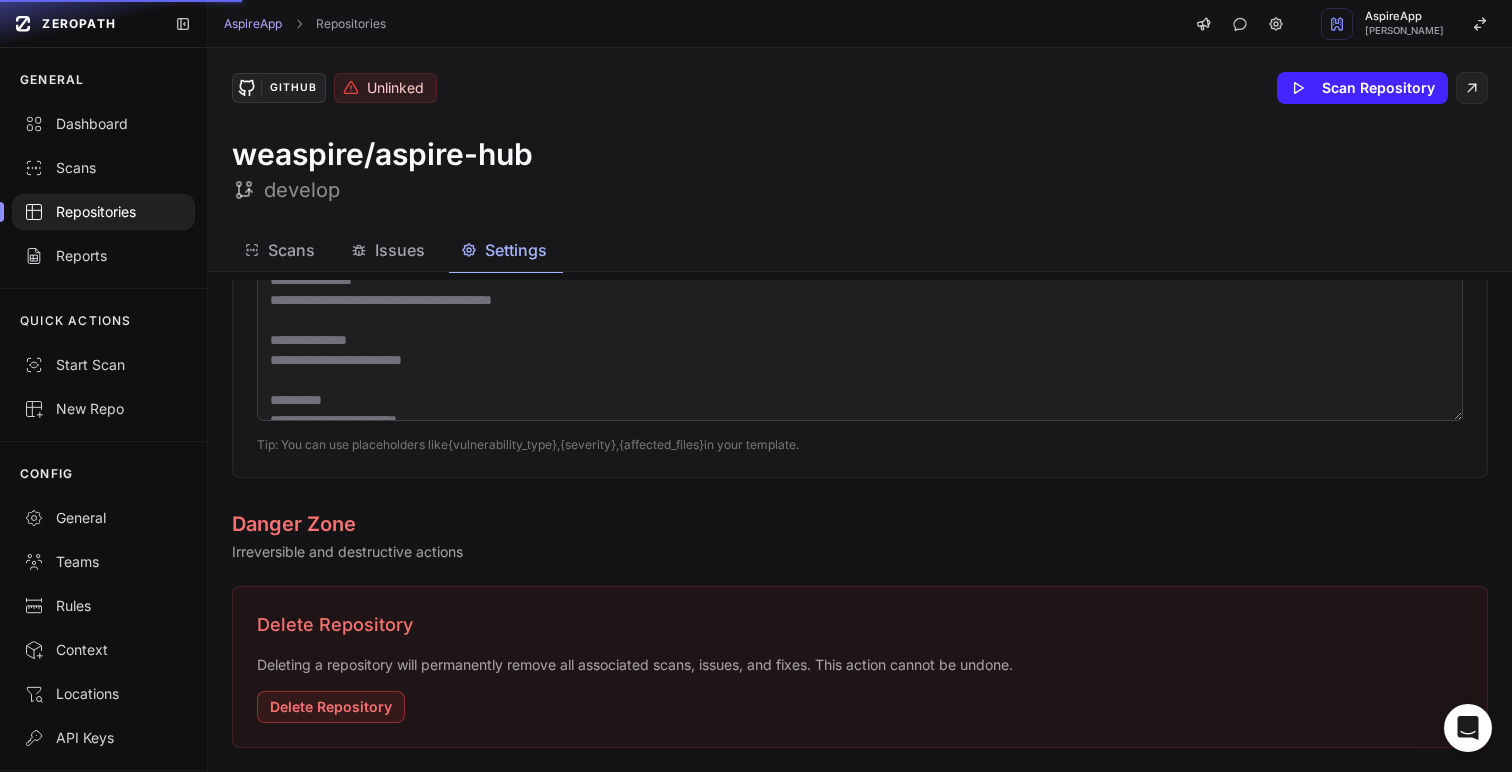 scroll, scrollTop: 0, scrollLeft: 0, axis: both 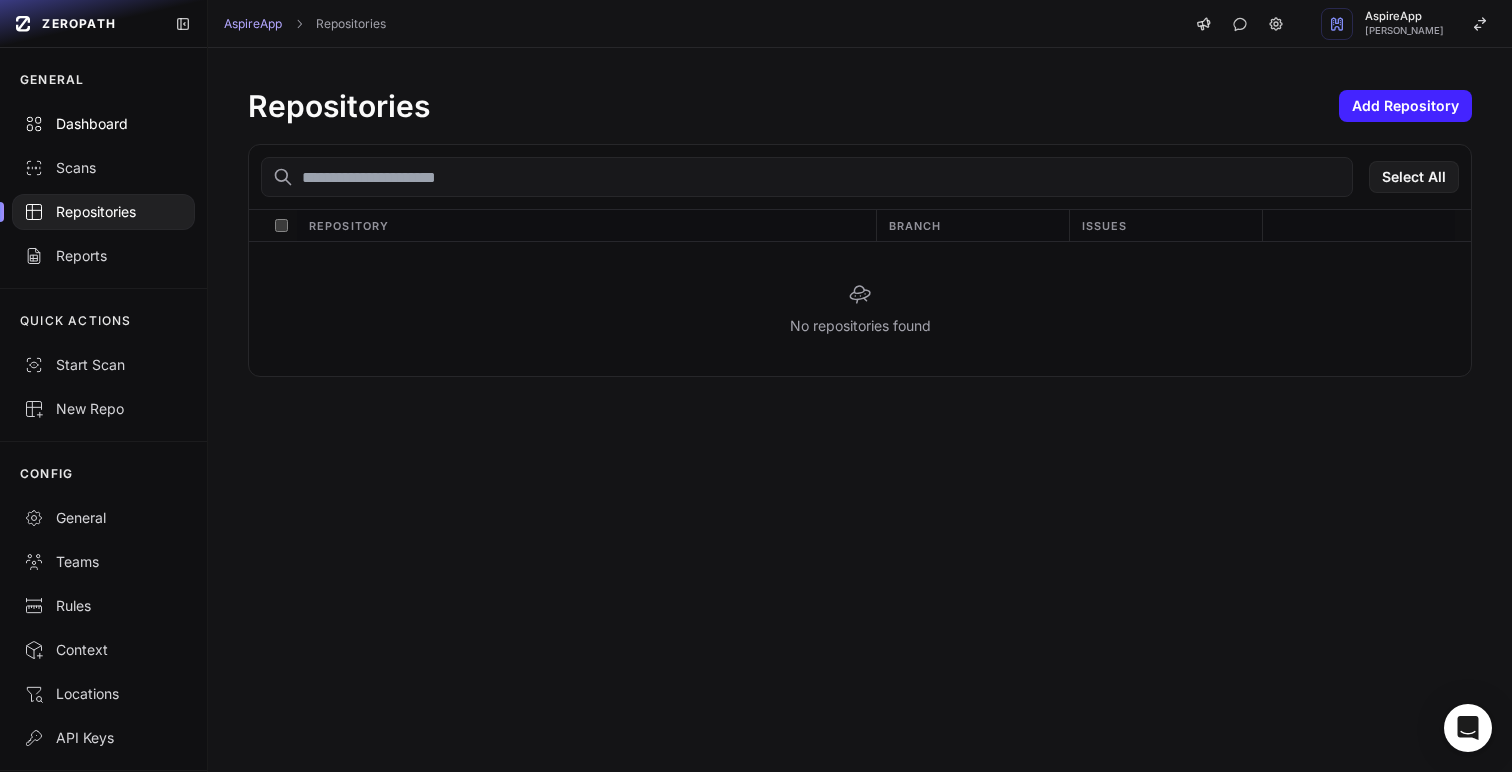 click on "Dashboard" at bounding box center (103, 124) 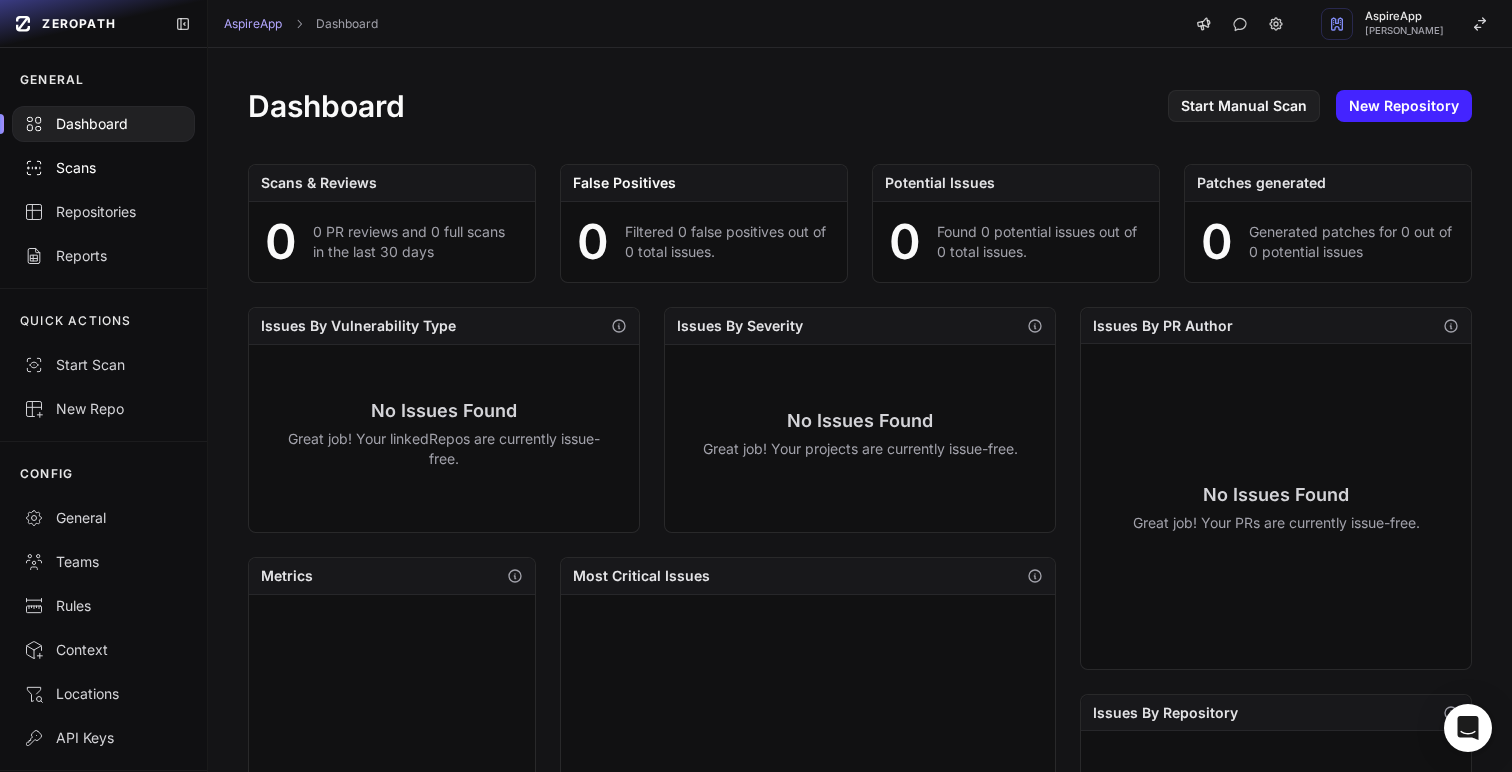 click on "Scans" at bounding box center (103, 168) 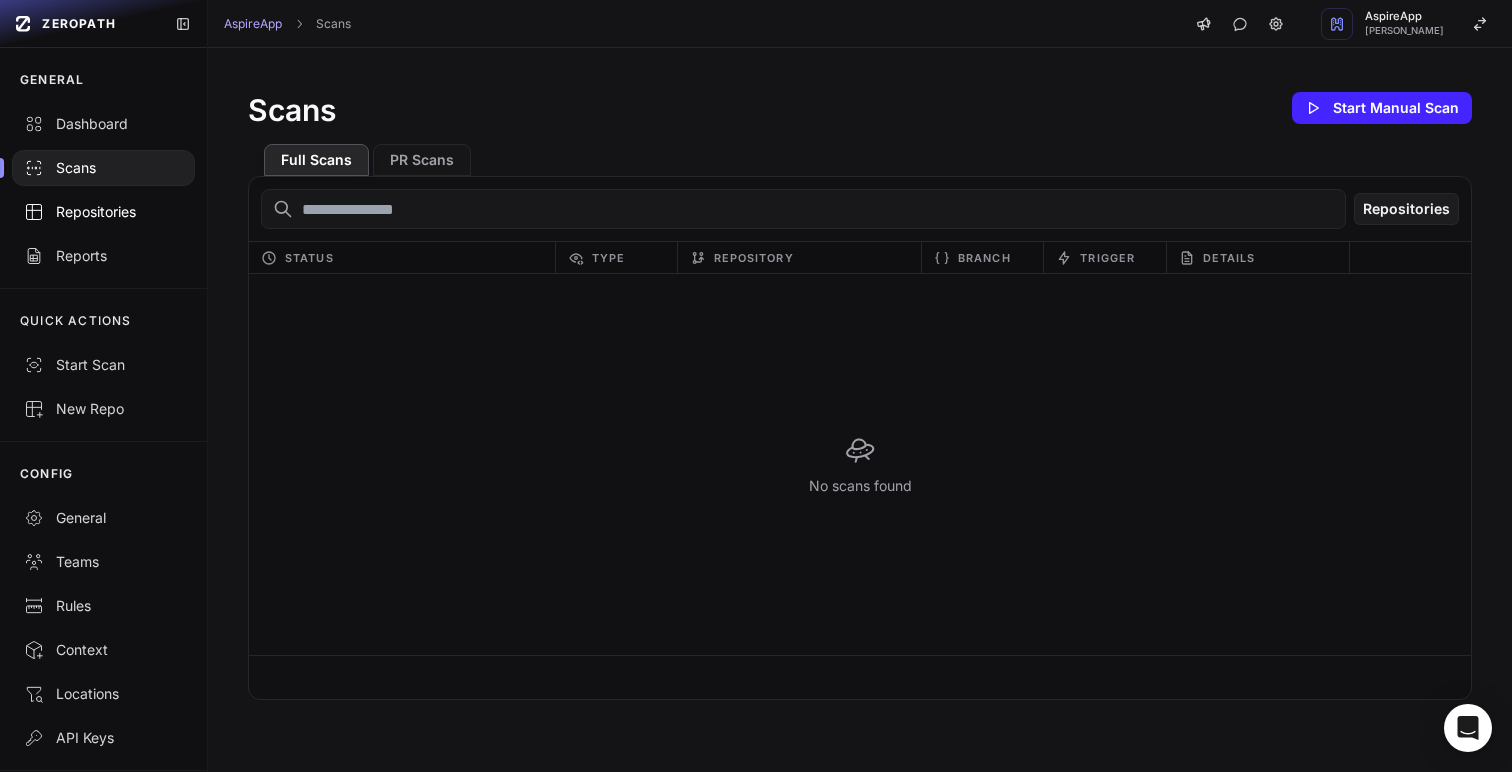 click on "Repositories" at bounding box center (103, 212) 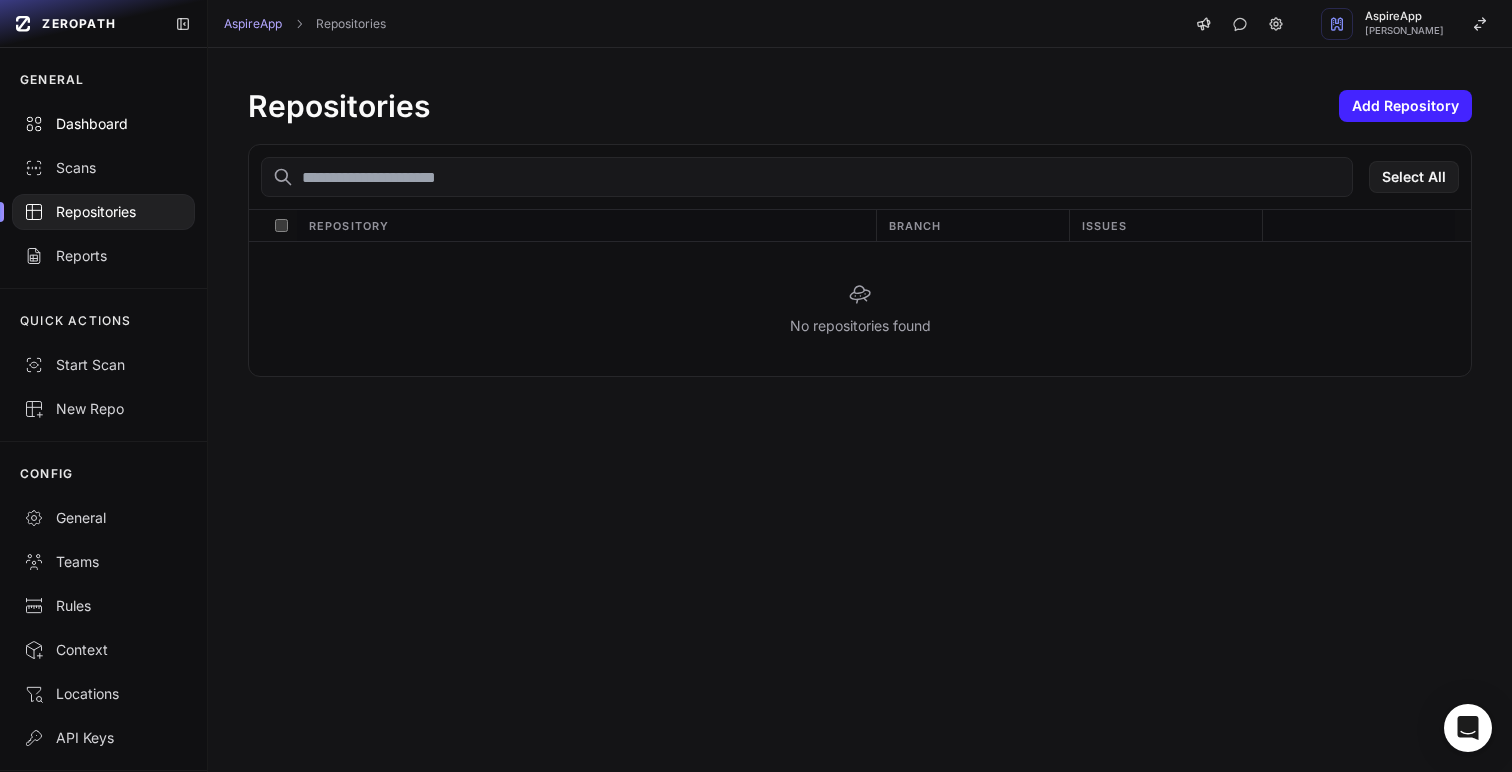 click on "Dashboard" at bounding box center [103, 124] 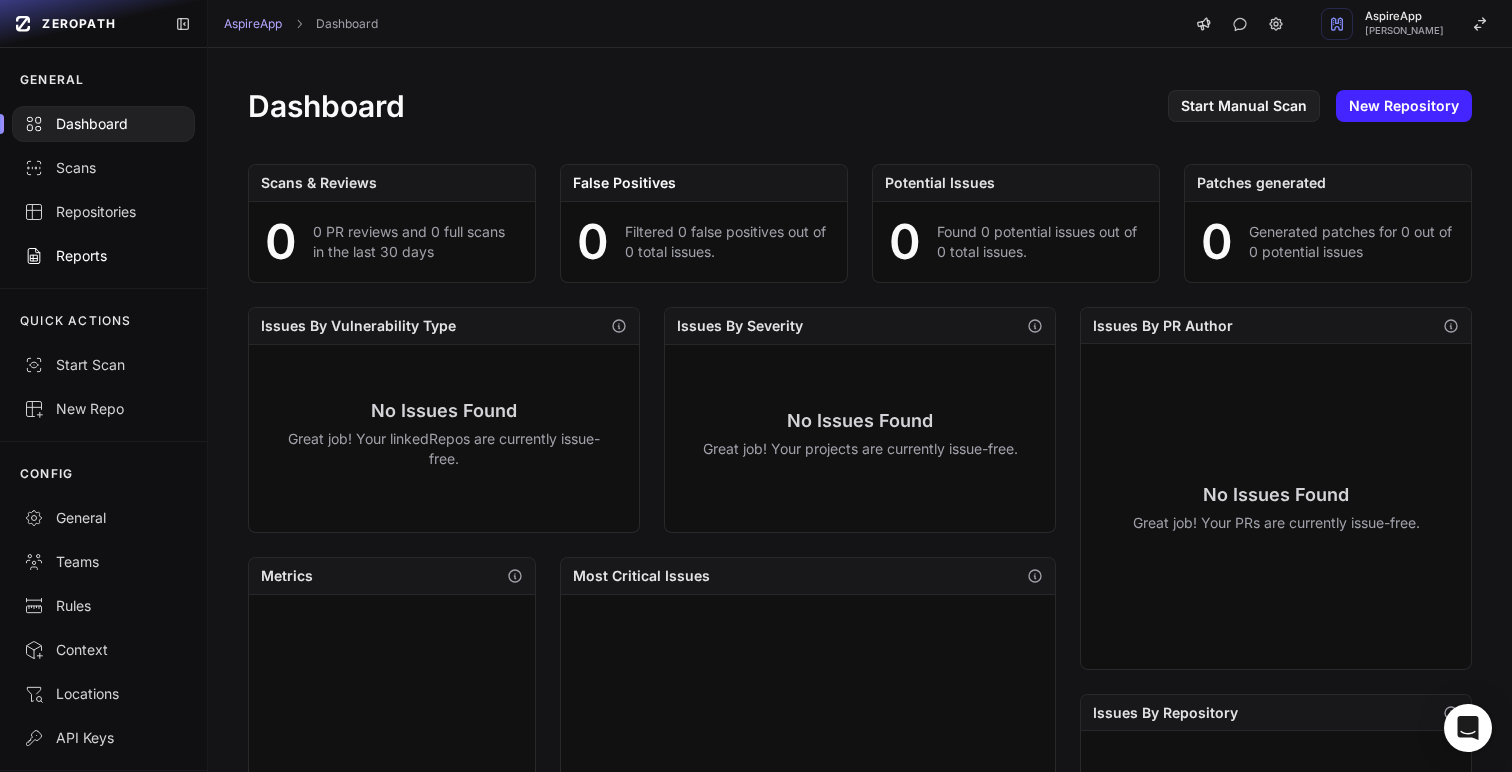 click on "Reports" at bounding box center (103, 256) 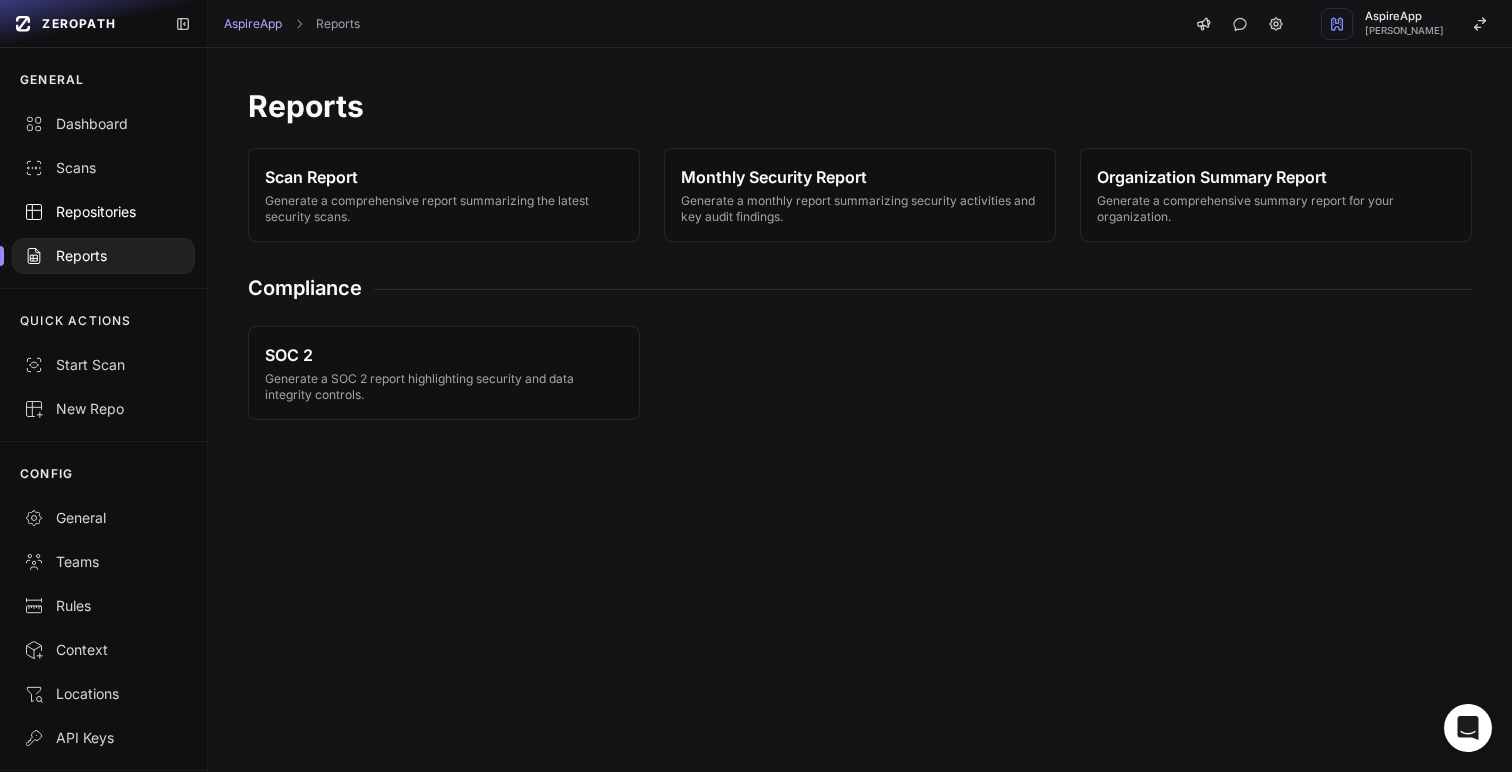 click on "Repositories" at bounding box center (103, 212) 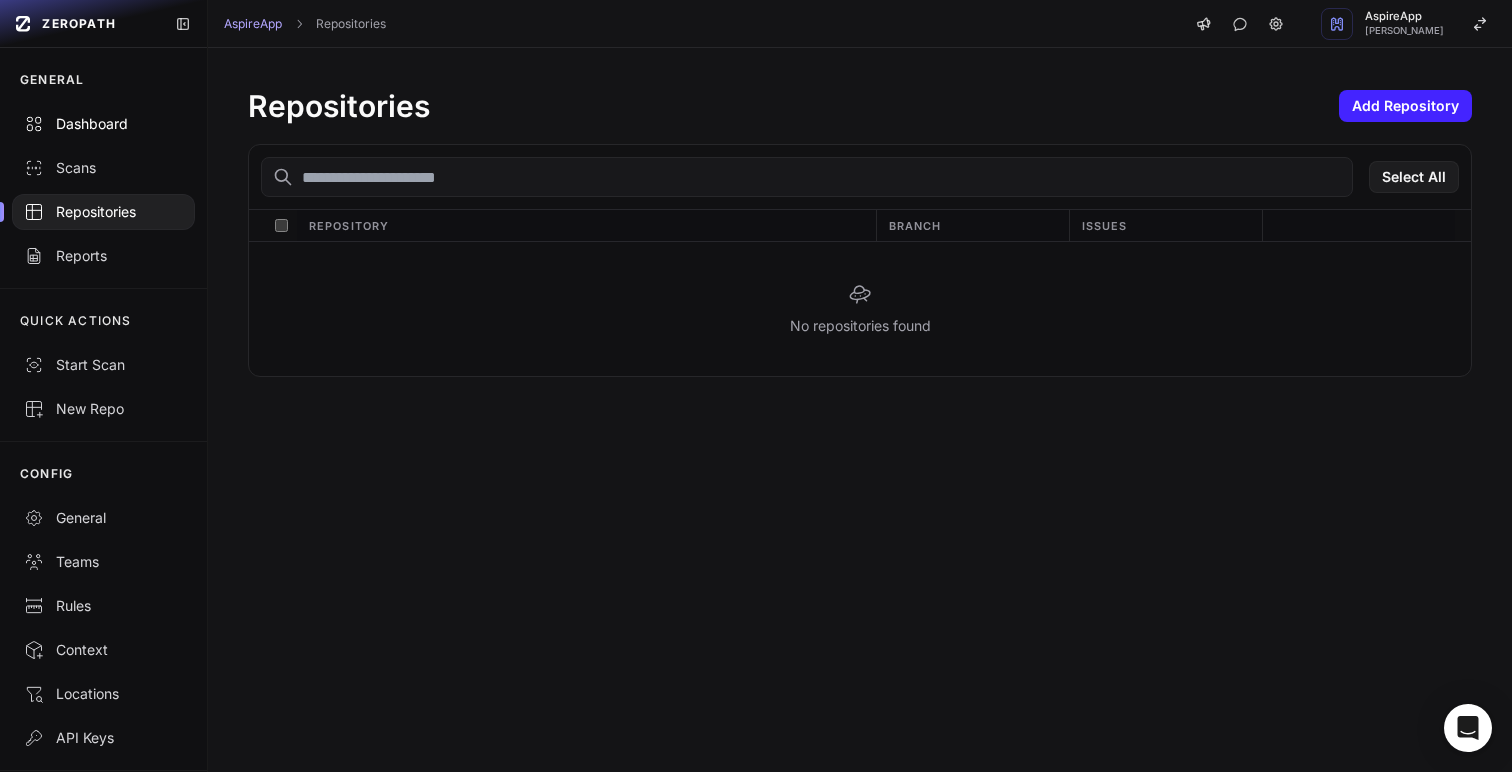 click on "Dashboard" at bounding box center [103, 124] 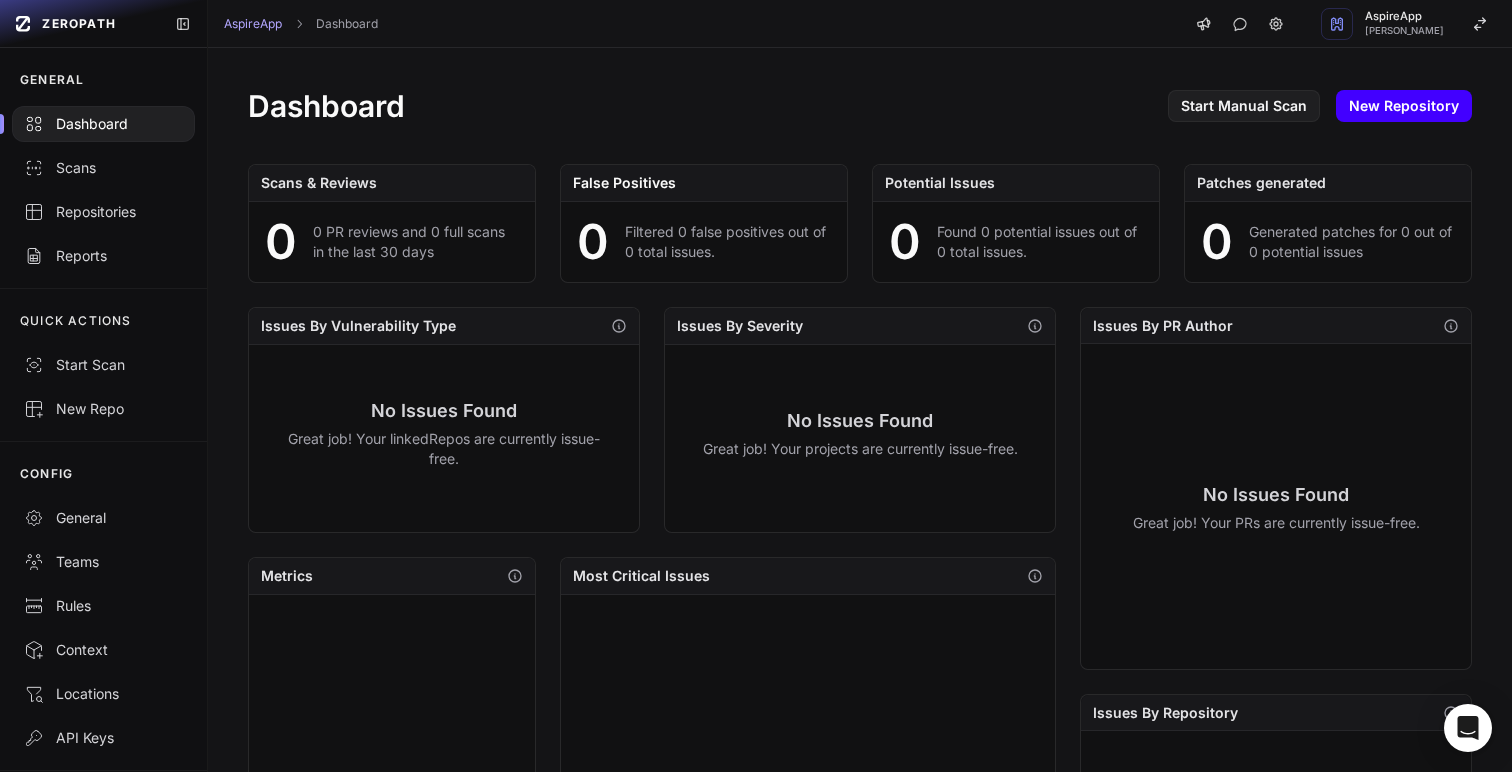 click on "New Repository" 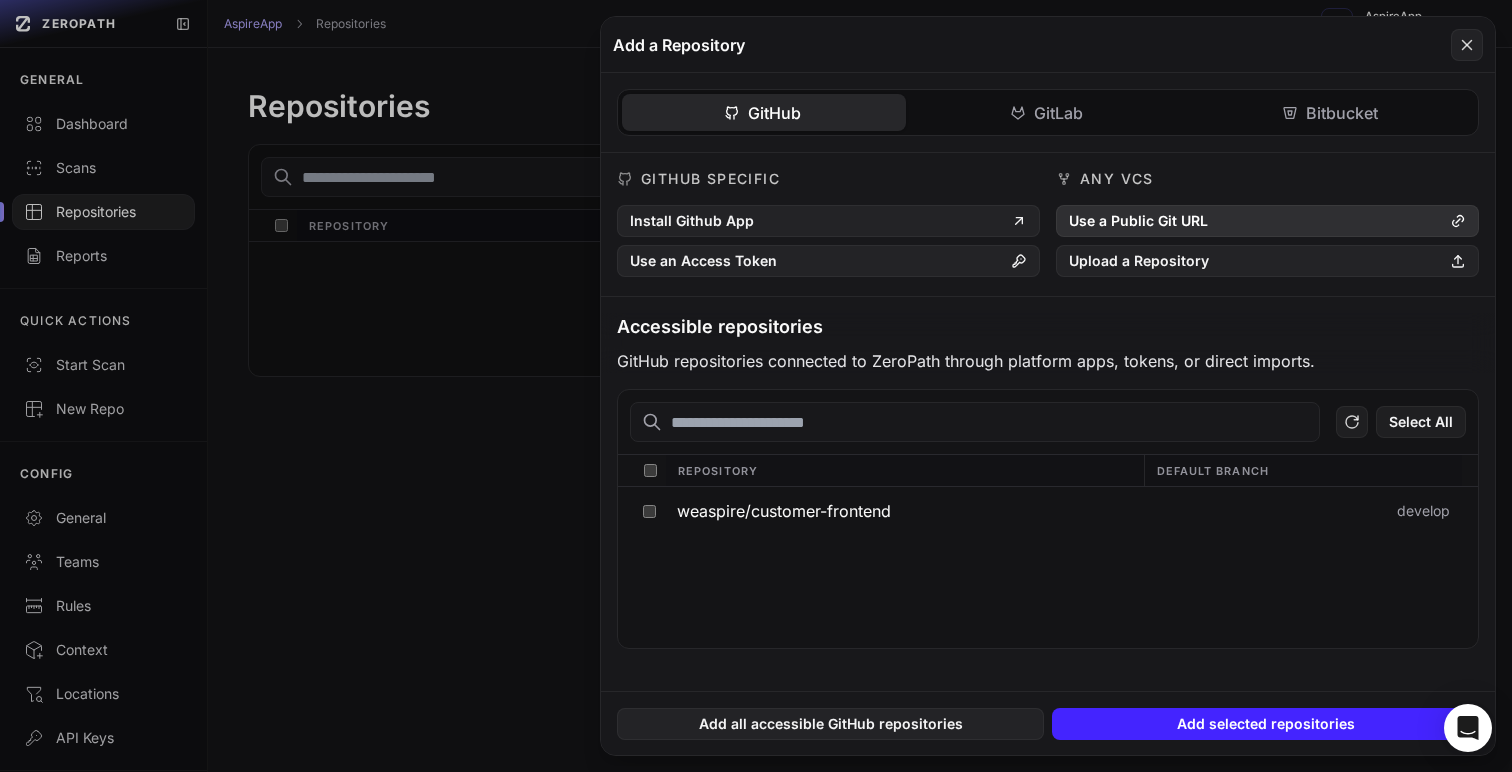 click on "Use a Public Git URL" at bounding box center (1267, 221) 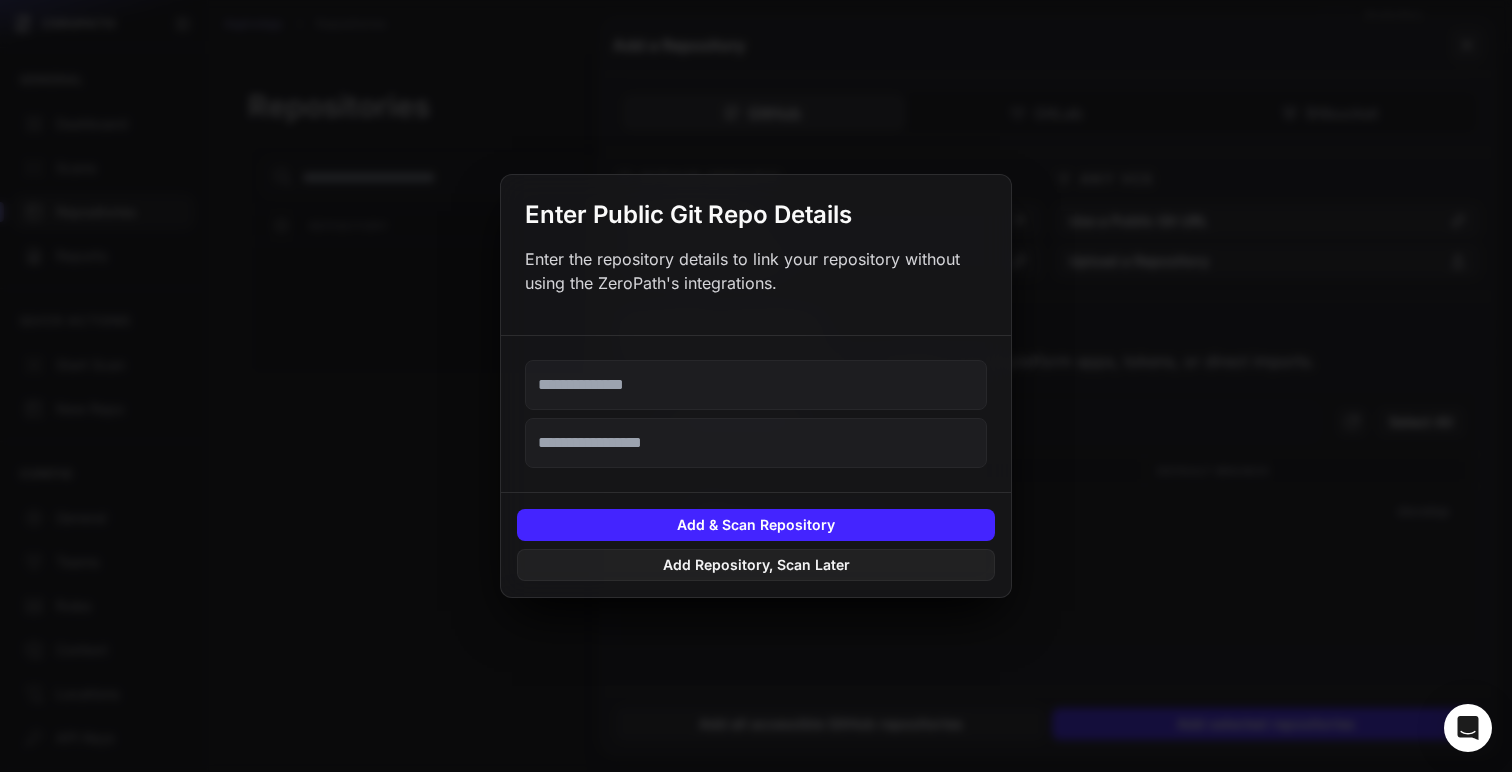 click at bounding box center (756, 386) 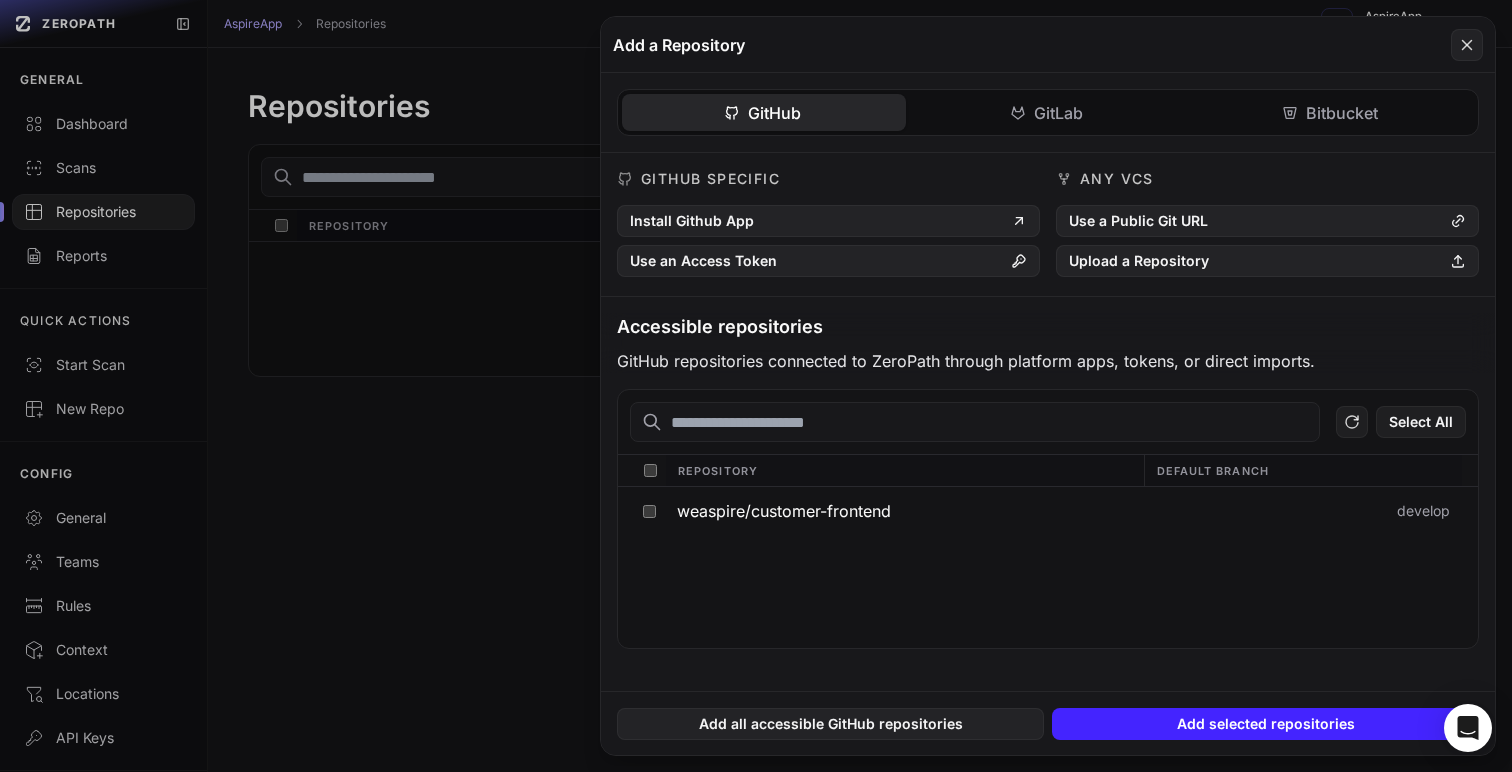 click 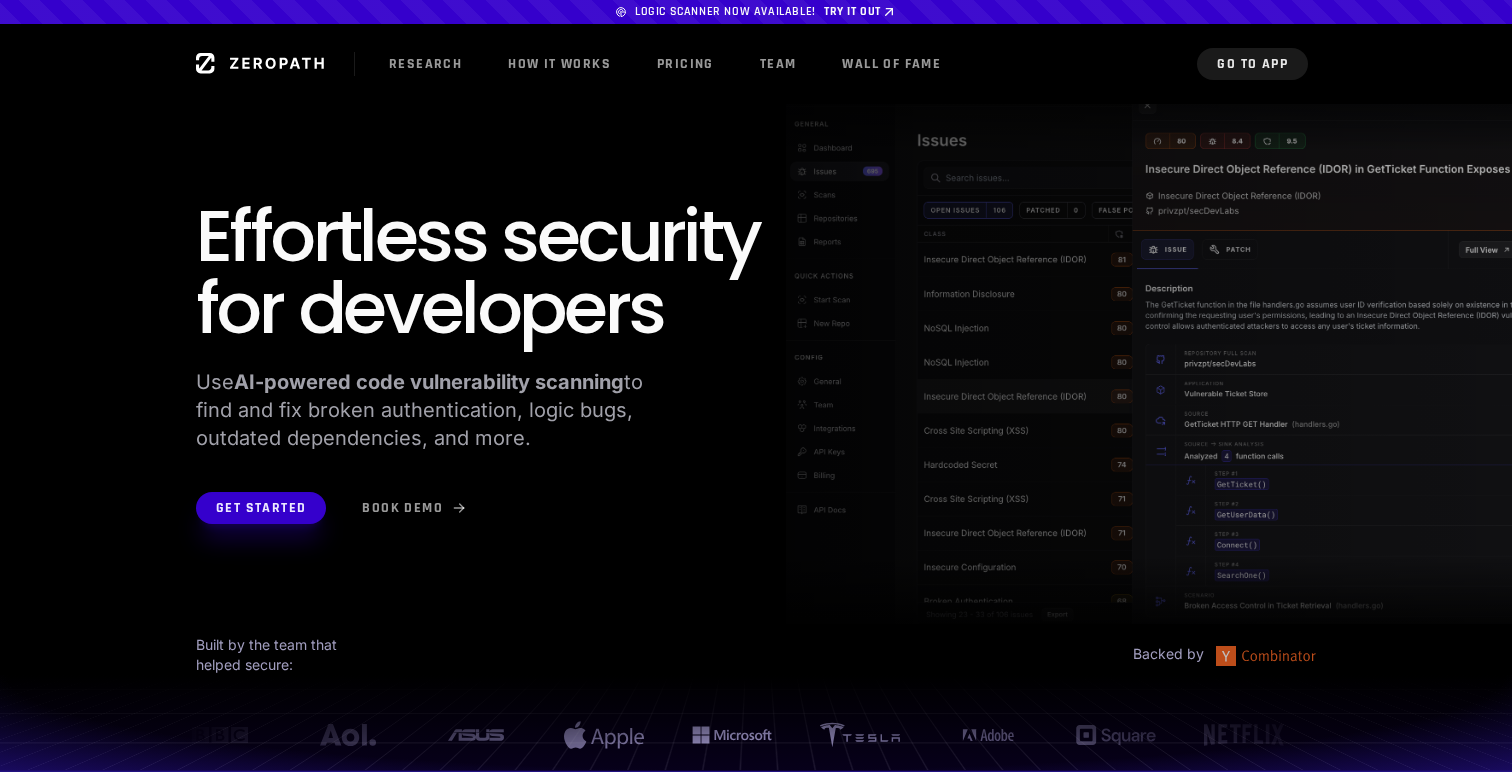 scroll, scrollTop: 0, scrollLeft: 0, axis: both 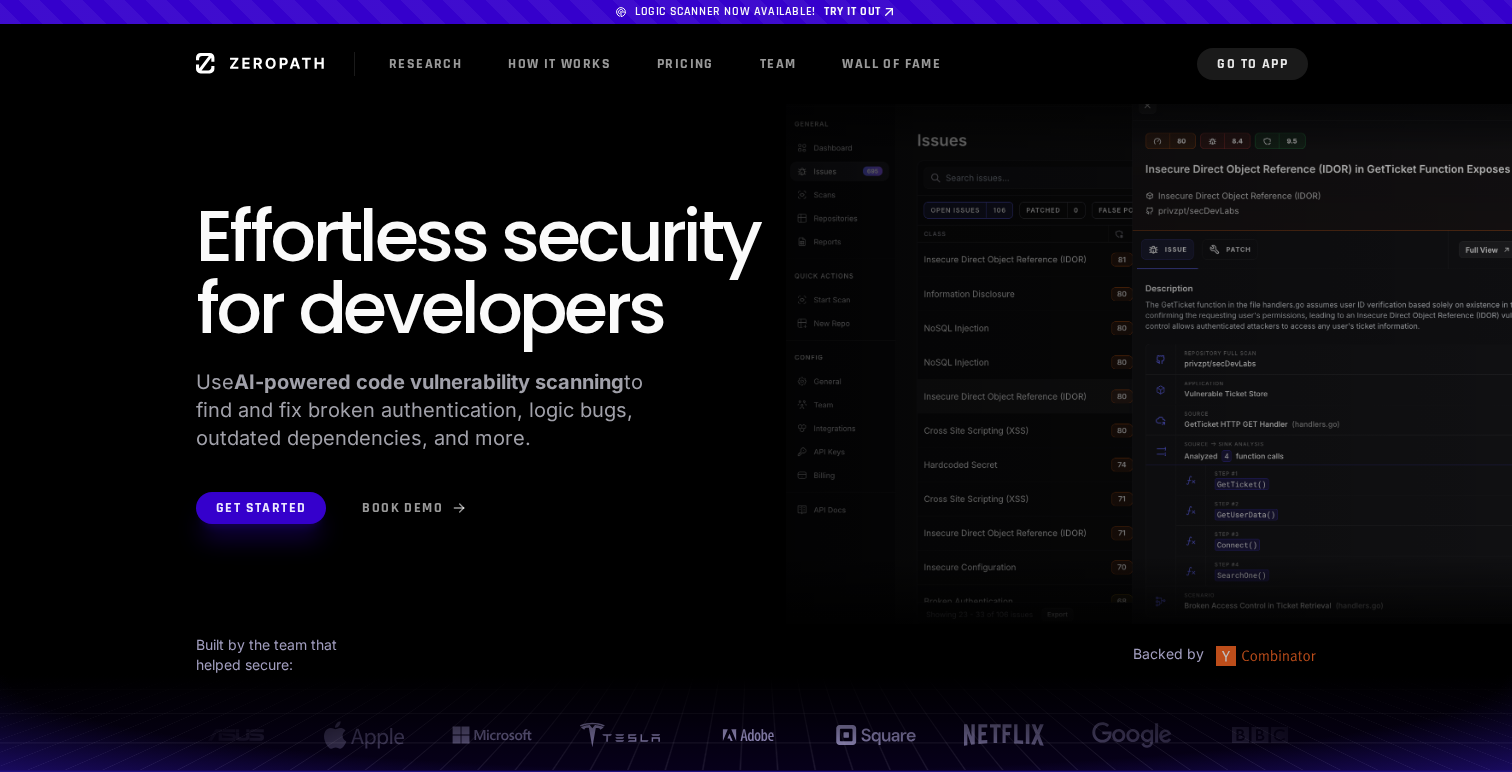 click at bounding box center [756, 12] 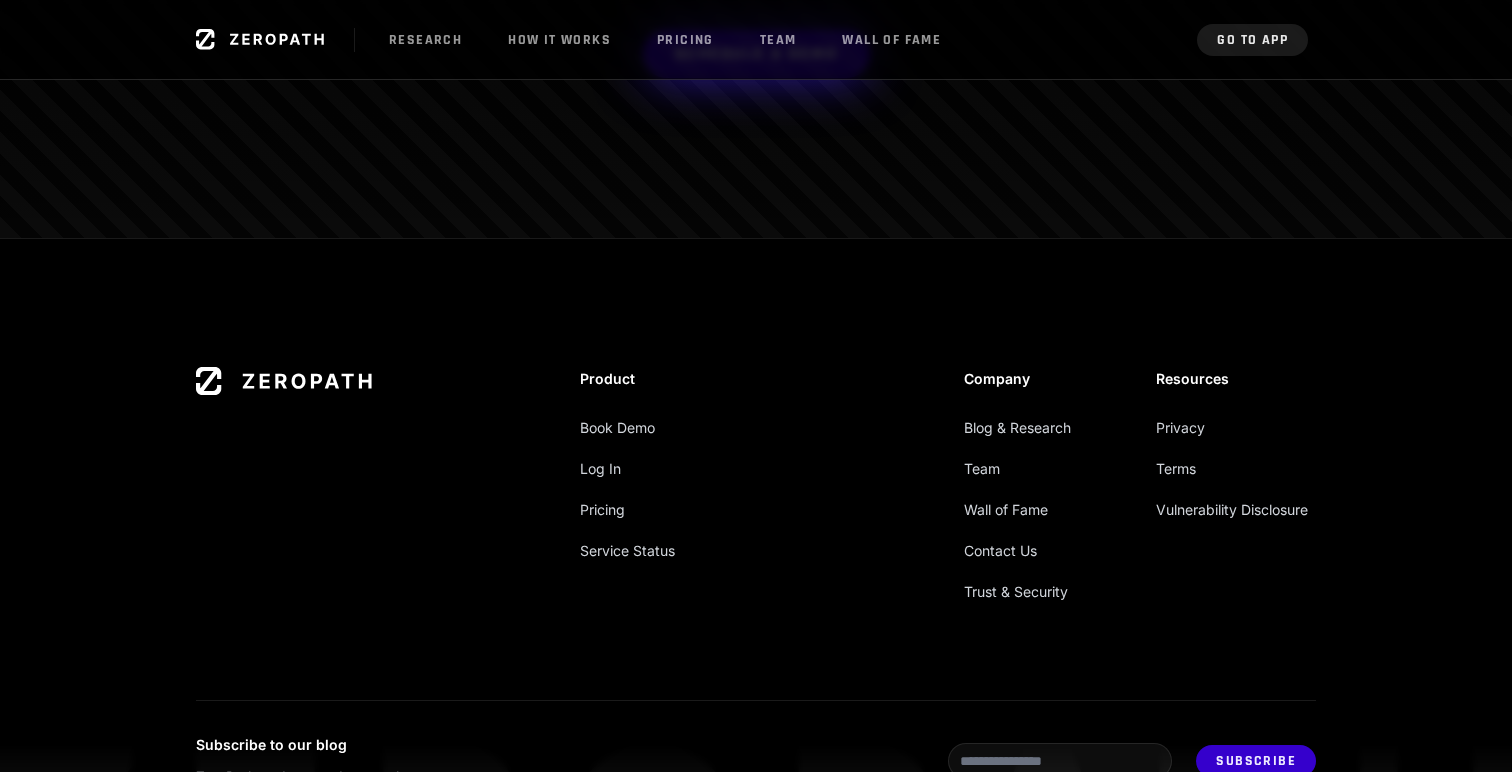 click on "Pricing" at bounding box center (660, 509) 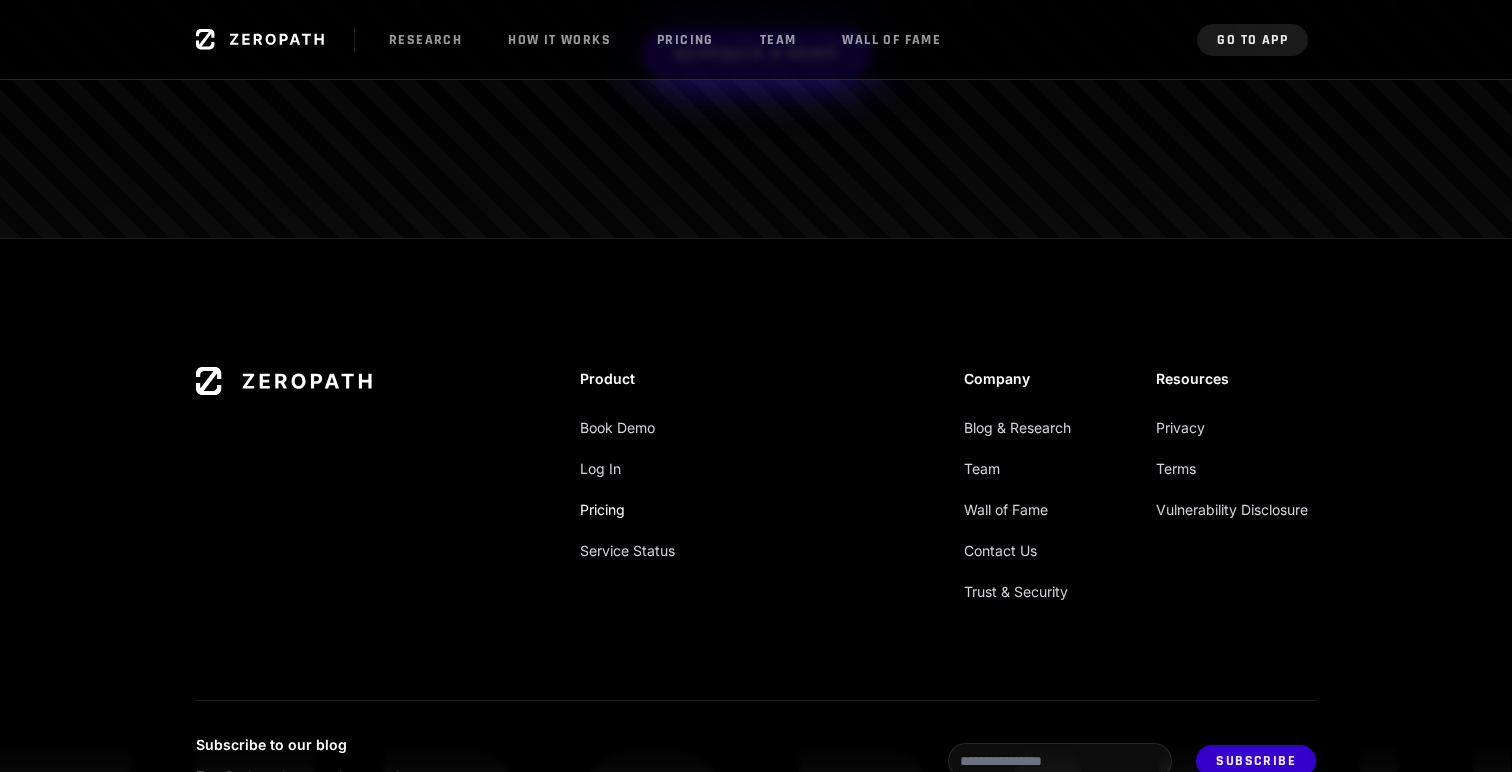 click on "Pricing" at bounding box center (602, 509) 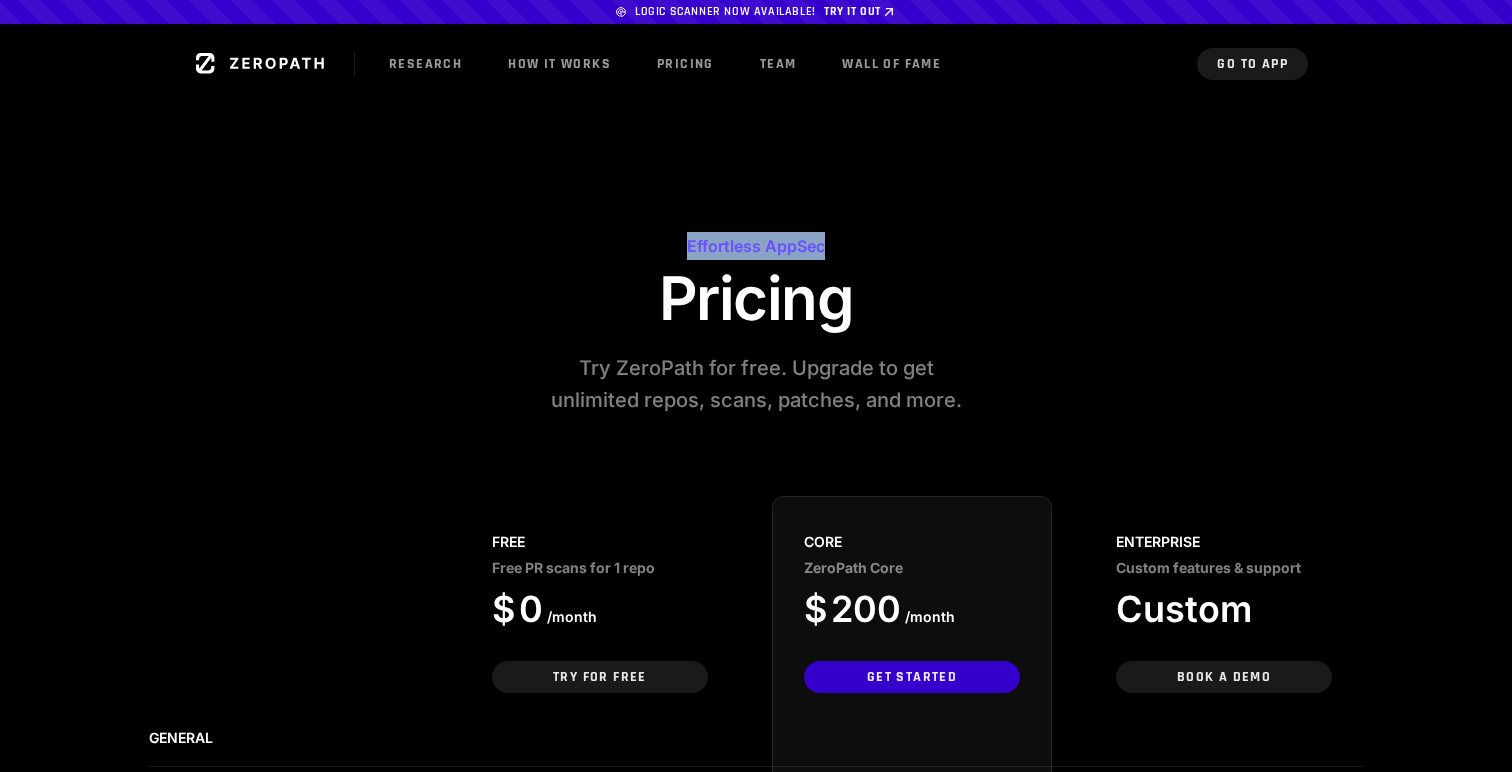 drag, startPoint x: 679, startPoint y: 249, endPoint x: 915, endPoint y: 249, distance: 236 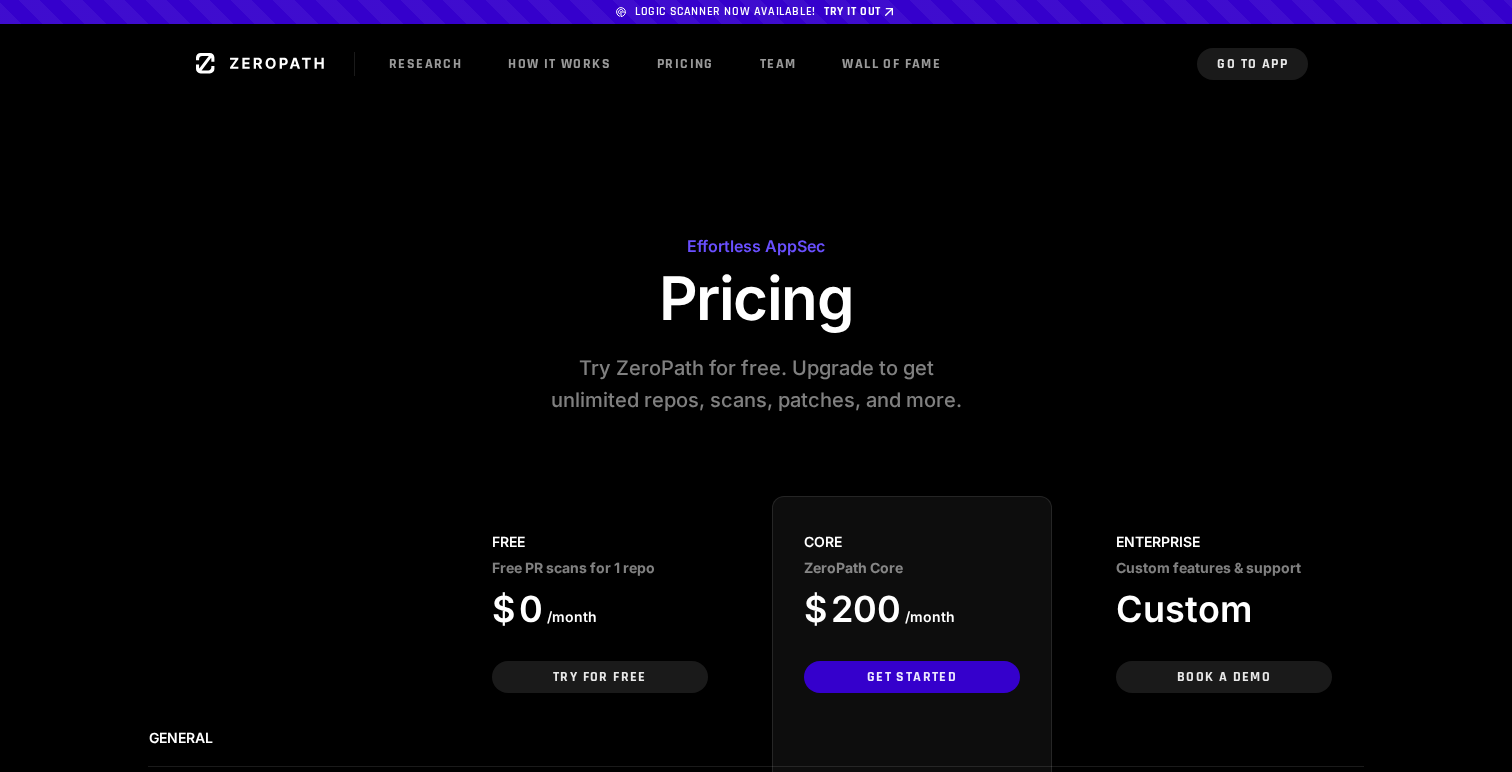 click on "Pricing" at bounding box center (756, 298) 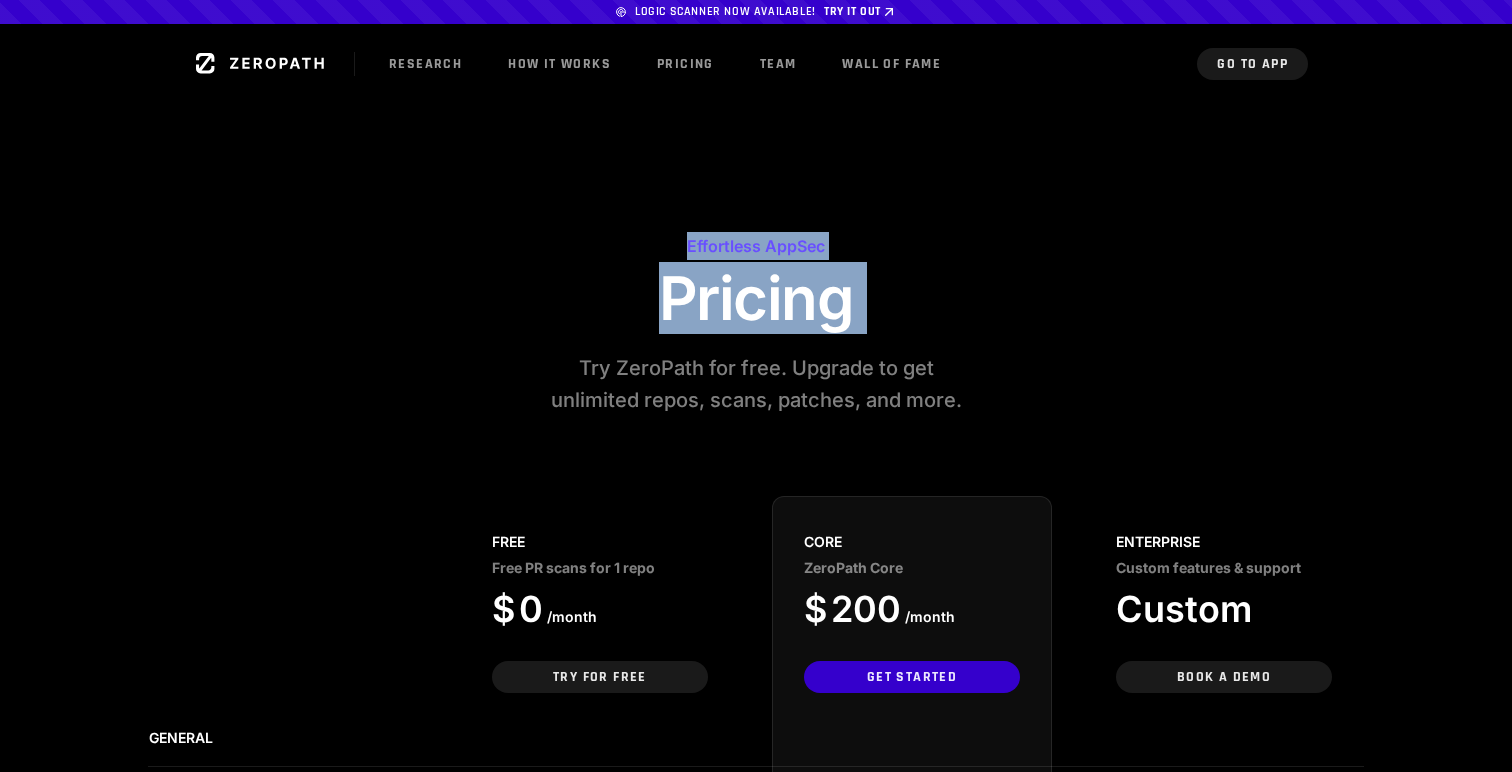 drag, startPoint x: 869, startPoint y: 301, endPoint x: 694, endPoint y: 254, distance: 181.20154 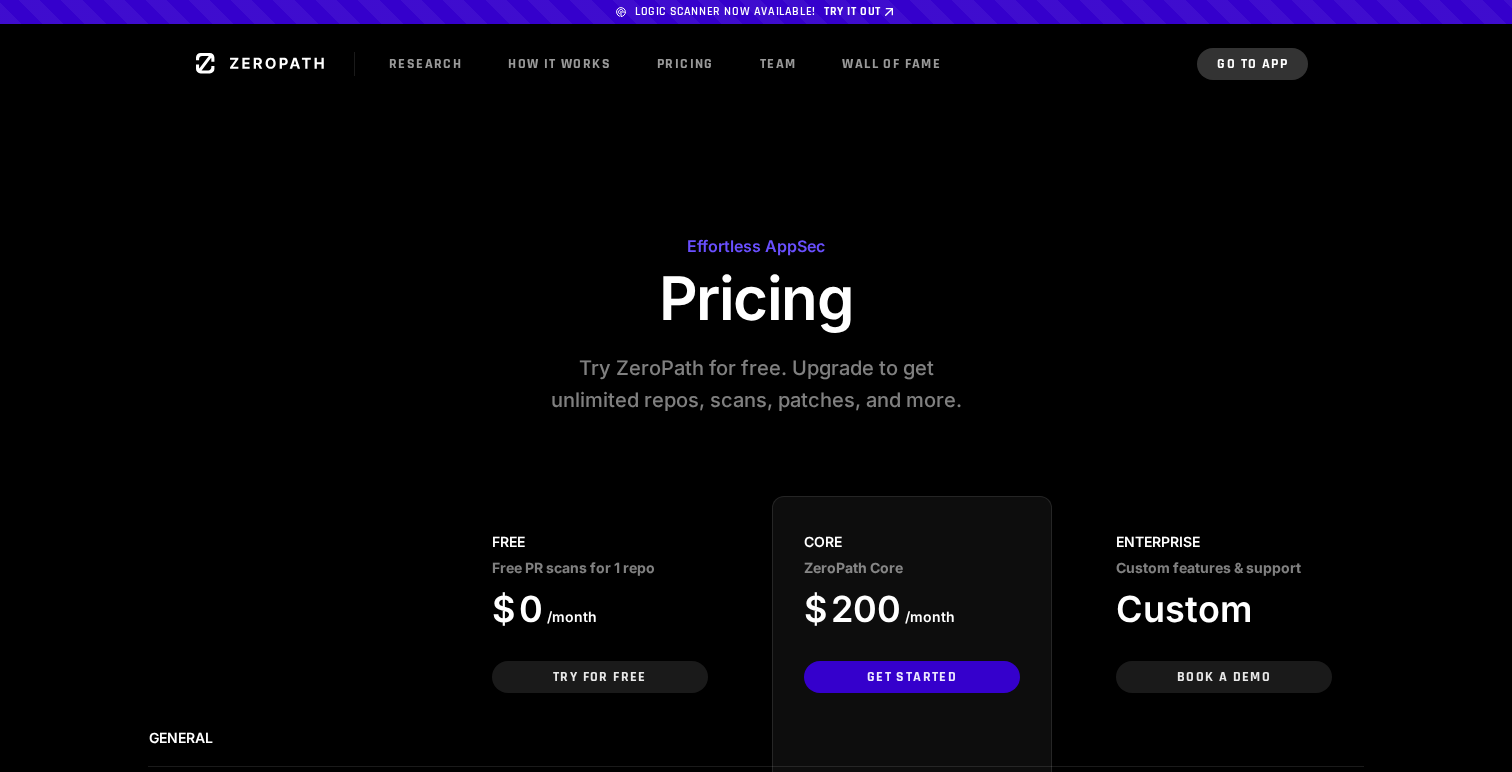click on "Go to App" at bounding box center [1252, 64] 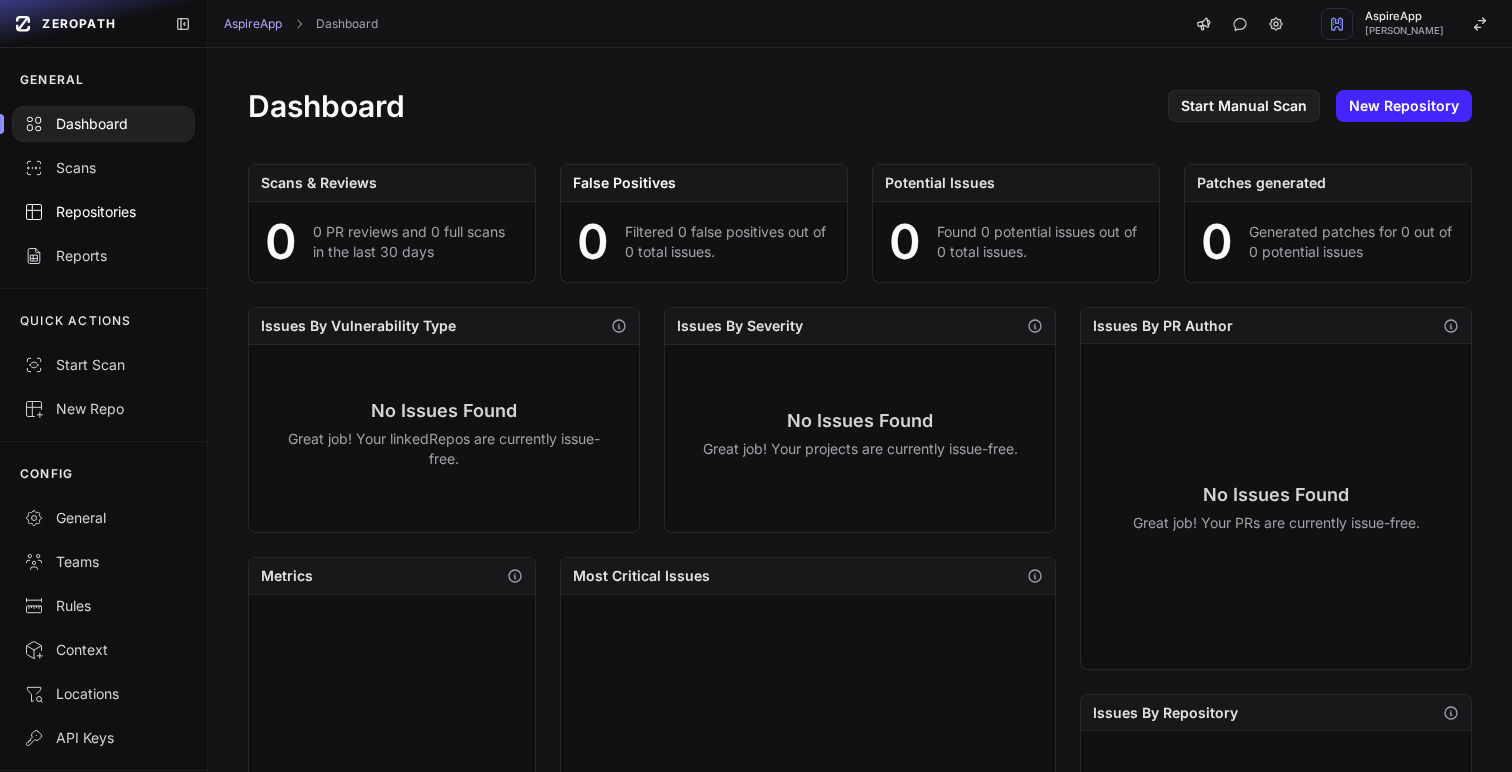 click on "Repositories" at bounding box center (103, 212) 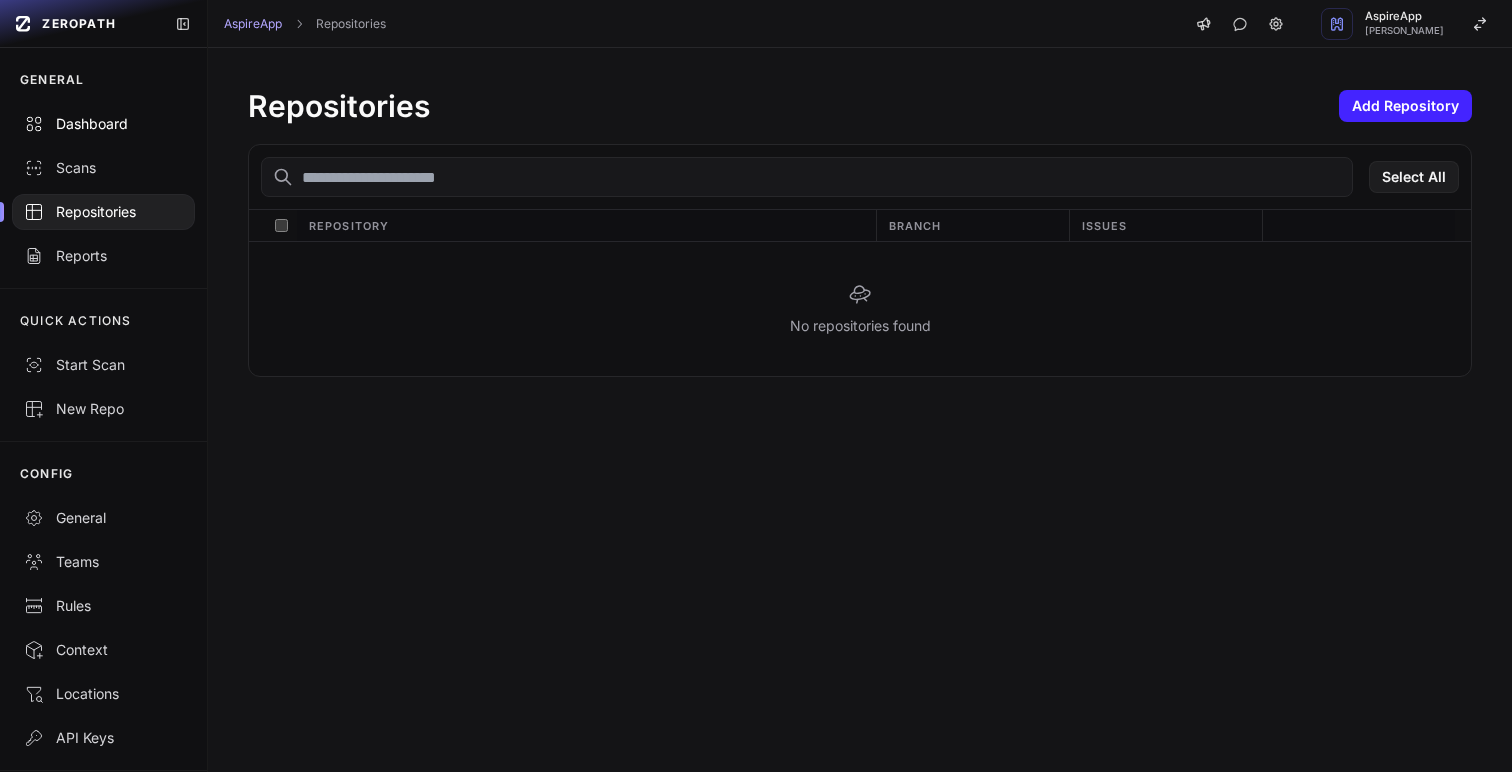 click on "Dashboard" at bounding box center (103, 124) 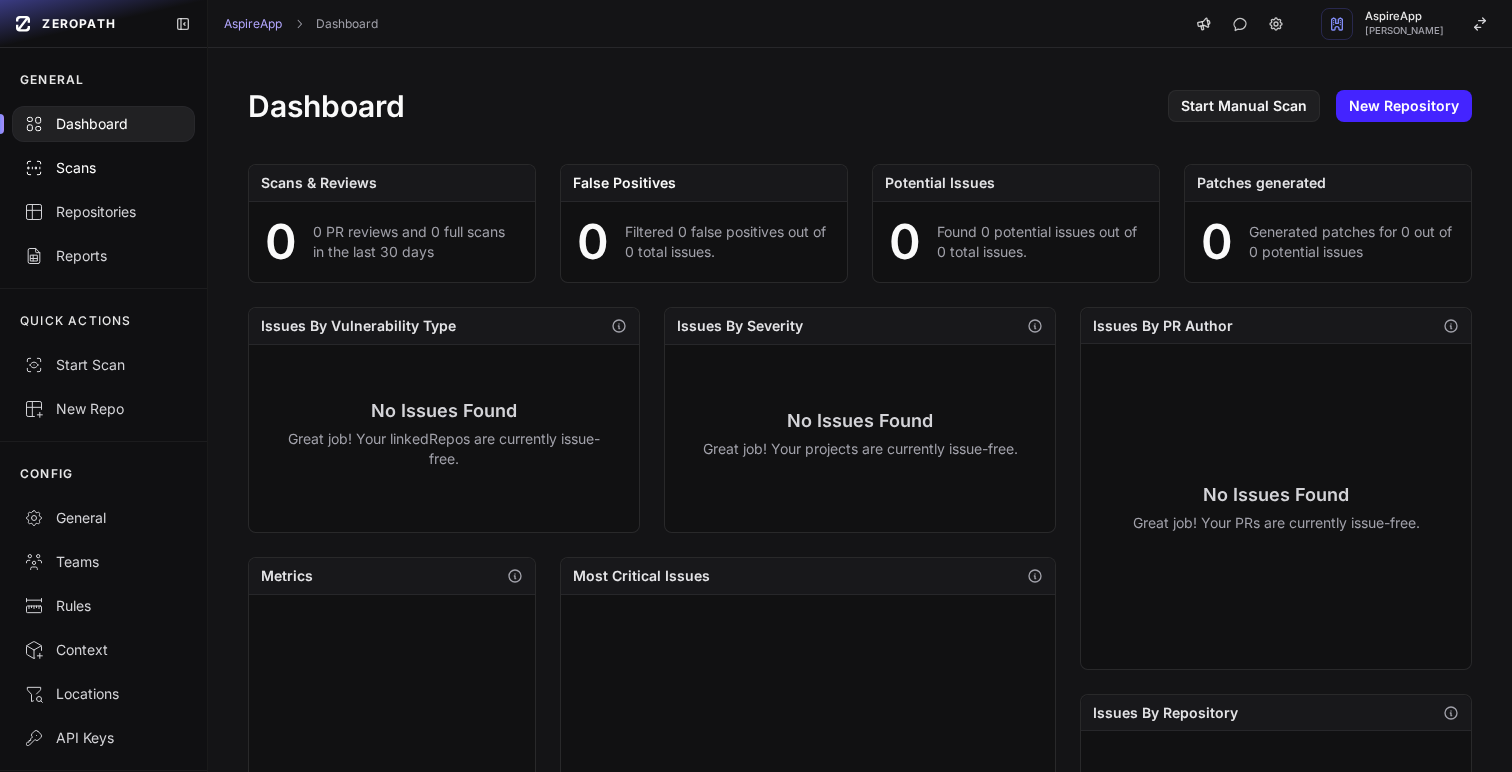 click on "Scans" at bounding box center (103, 168) 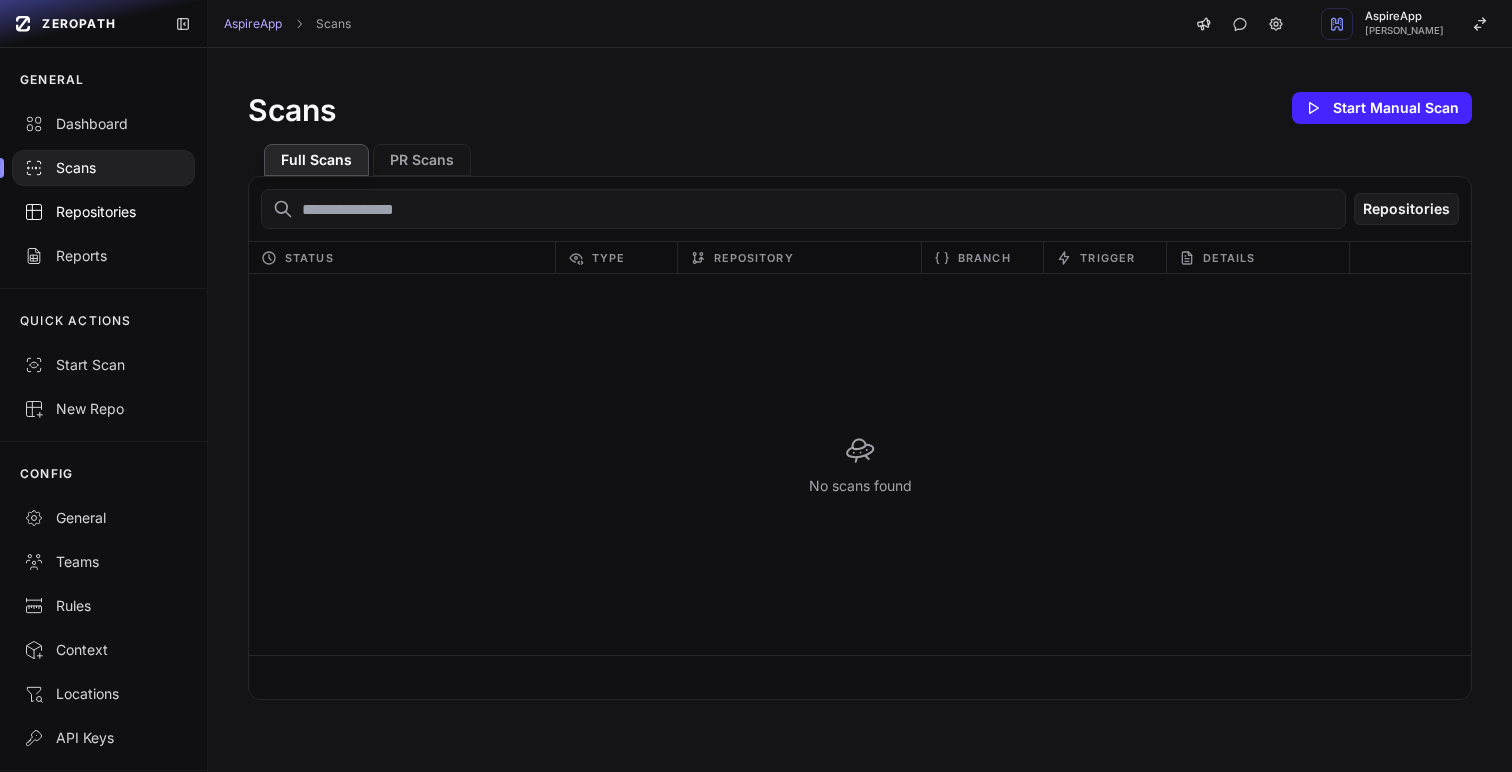 click on "Repositories" at bounding box center [103, 212] 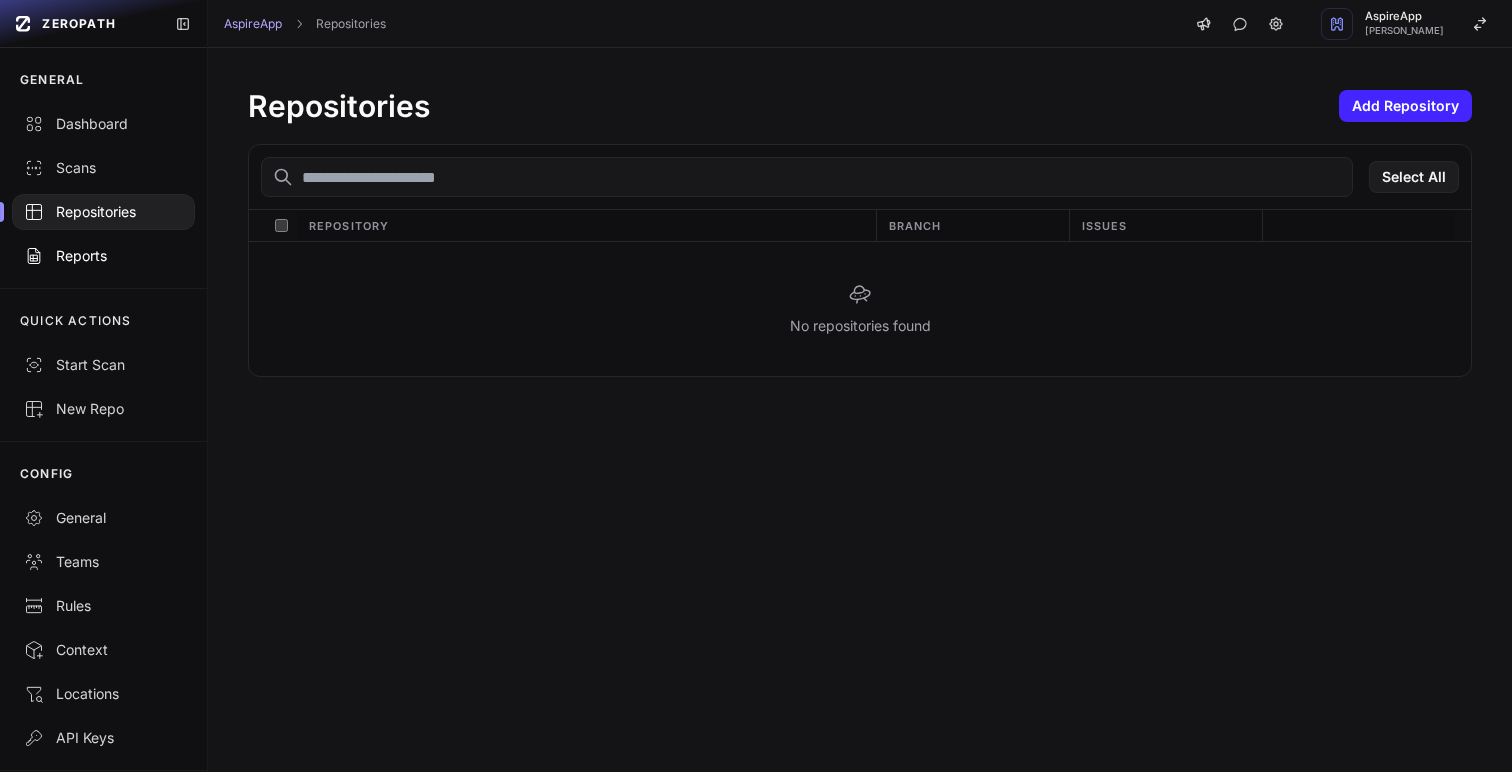 click on "Reports" at bounding box center [103, 256] 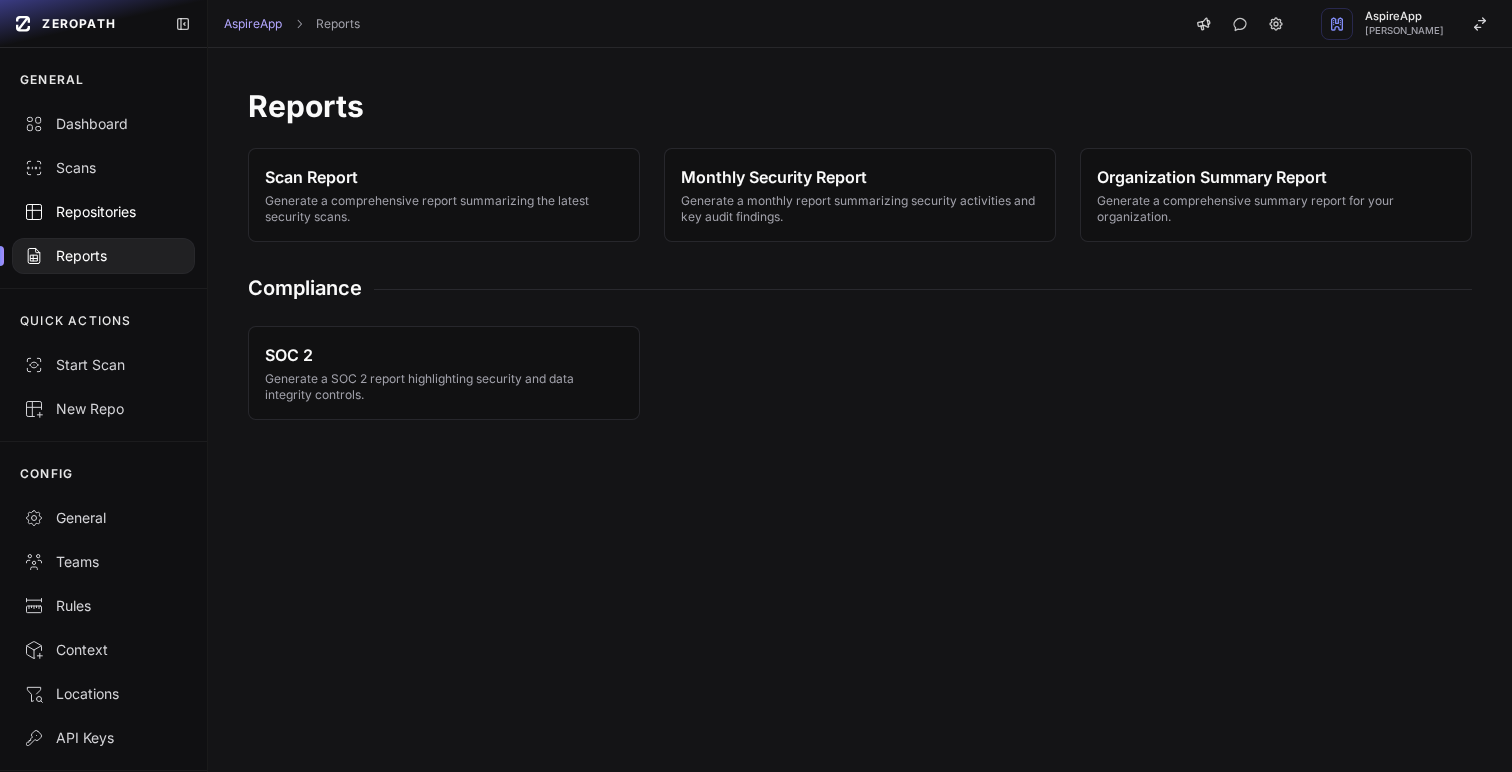 click on "Repositories" at bounding box center [103, 212] 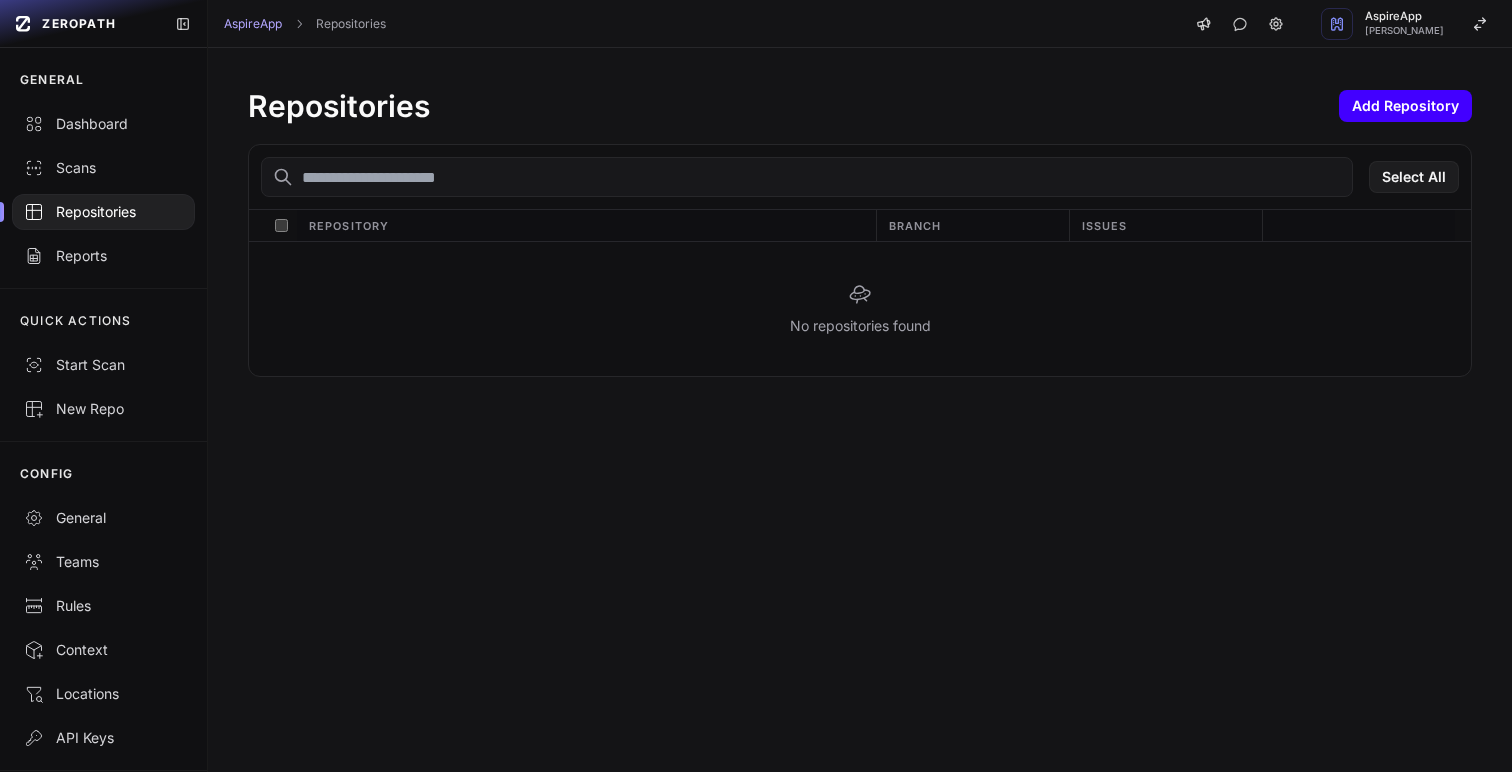 click on "Add Repository" at bounding box center [1405, 106] 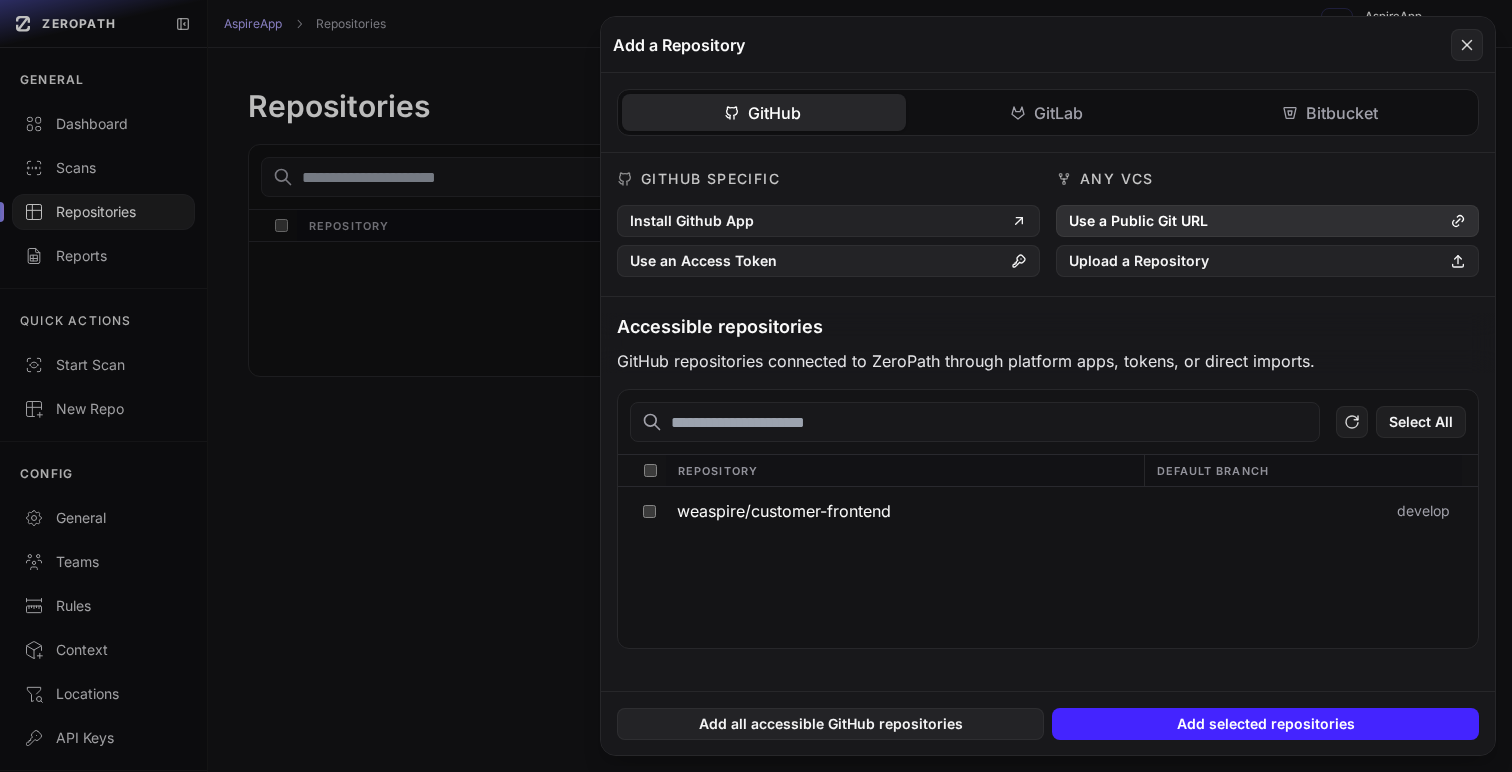 click on "Use a Public Git URL" at bounding box center (1267, 221) 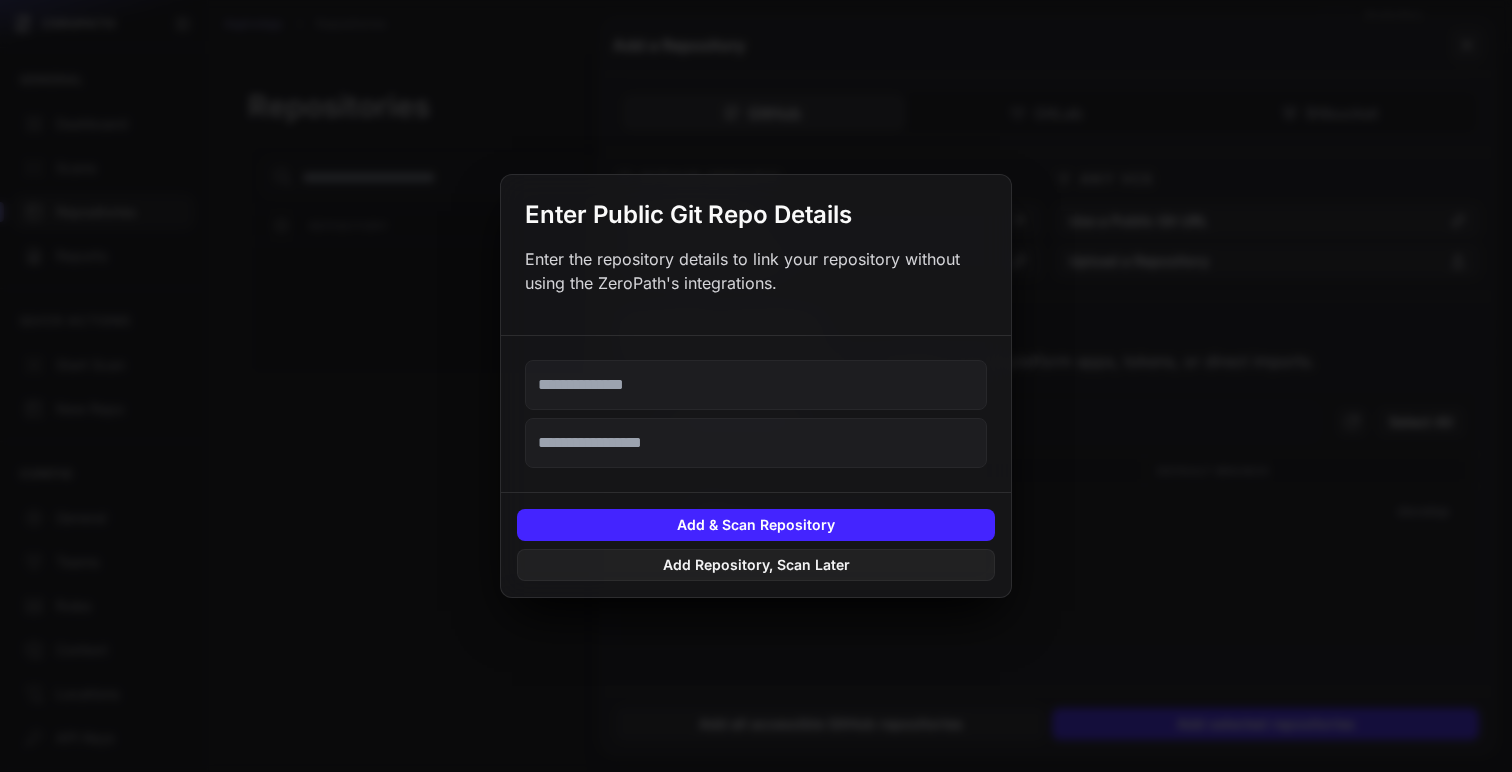 type 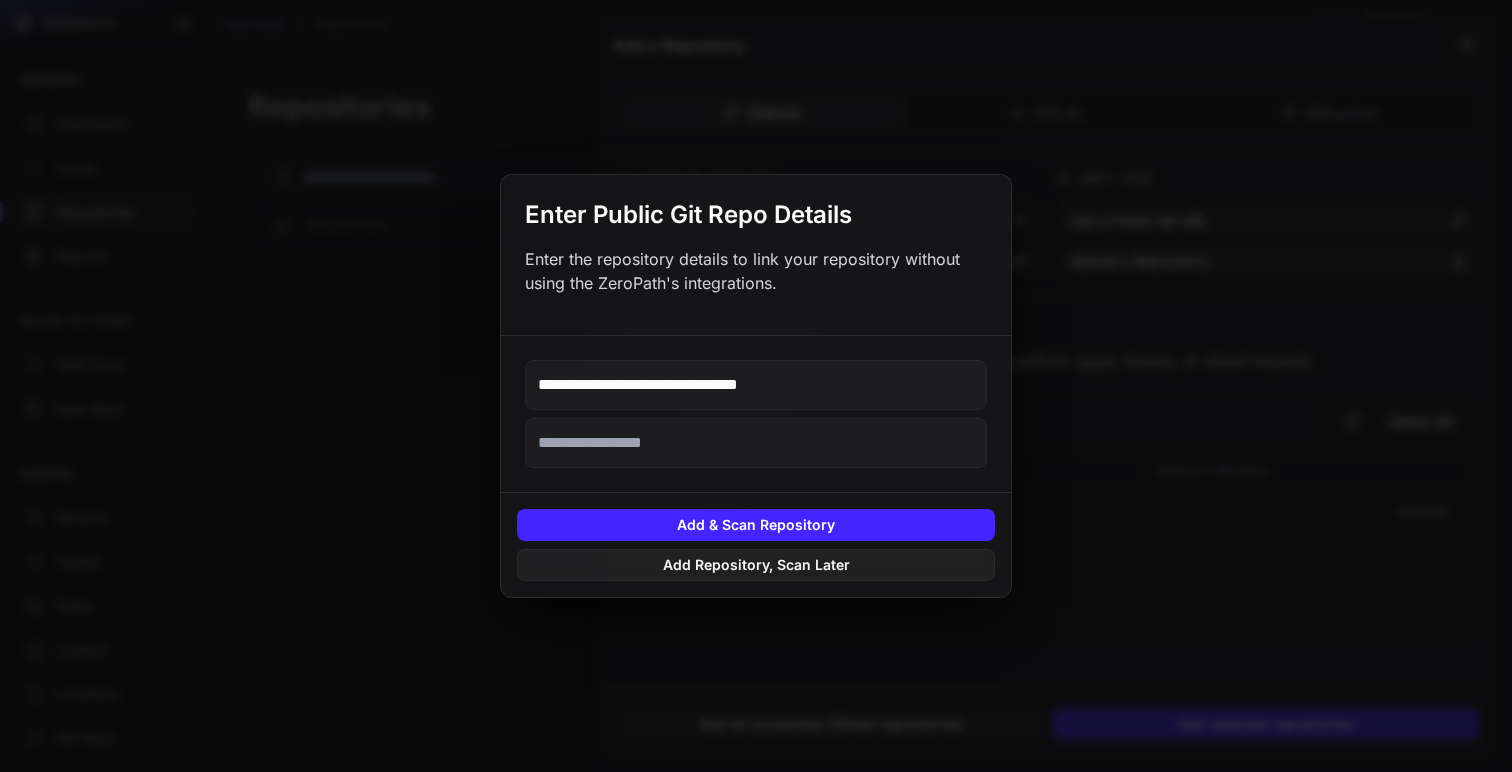 type on "**********" 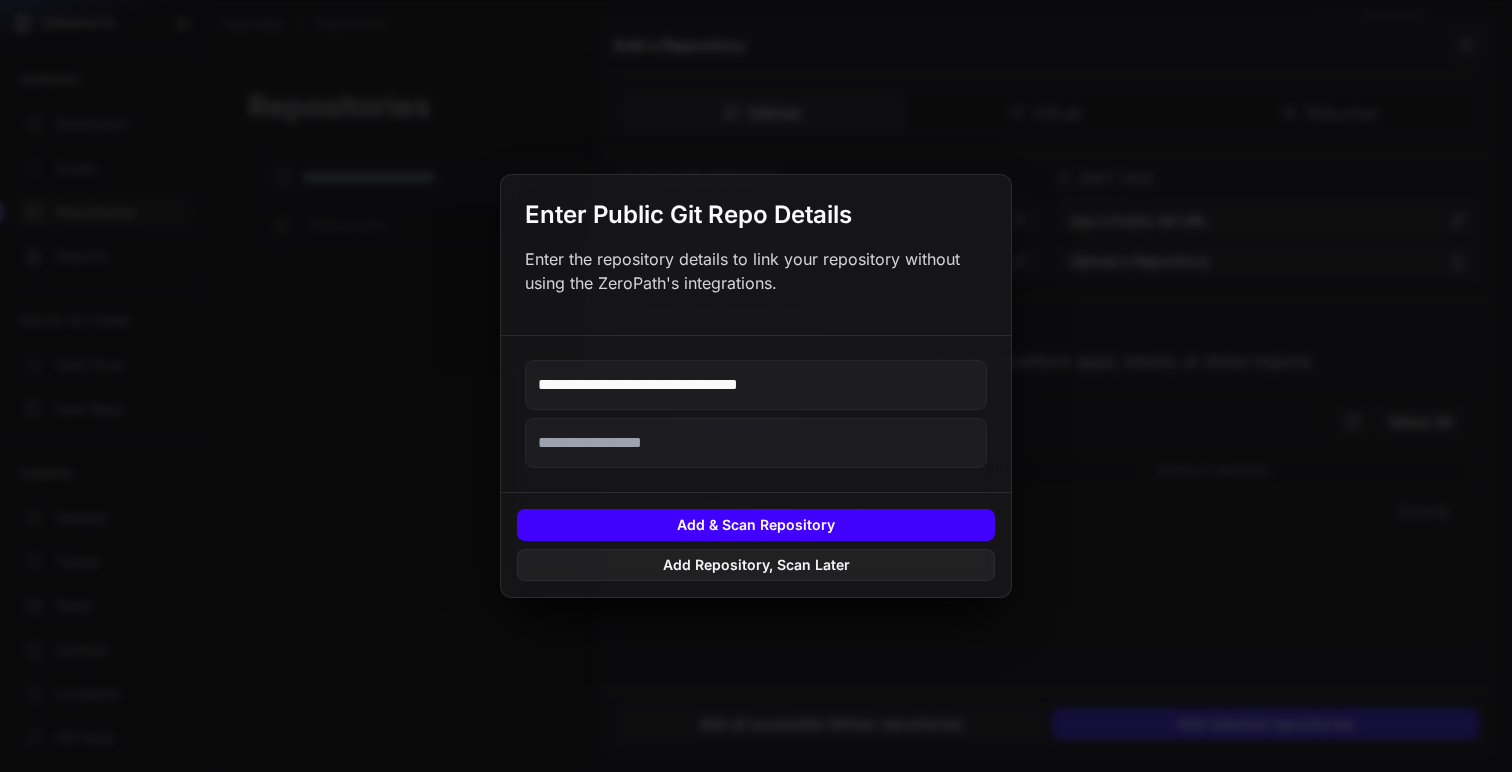 click on "Add & Scan Repository" at bounding box center [756, 525] 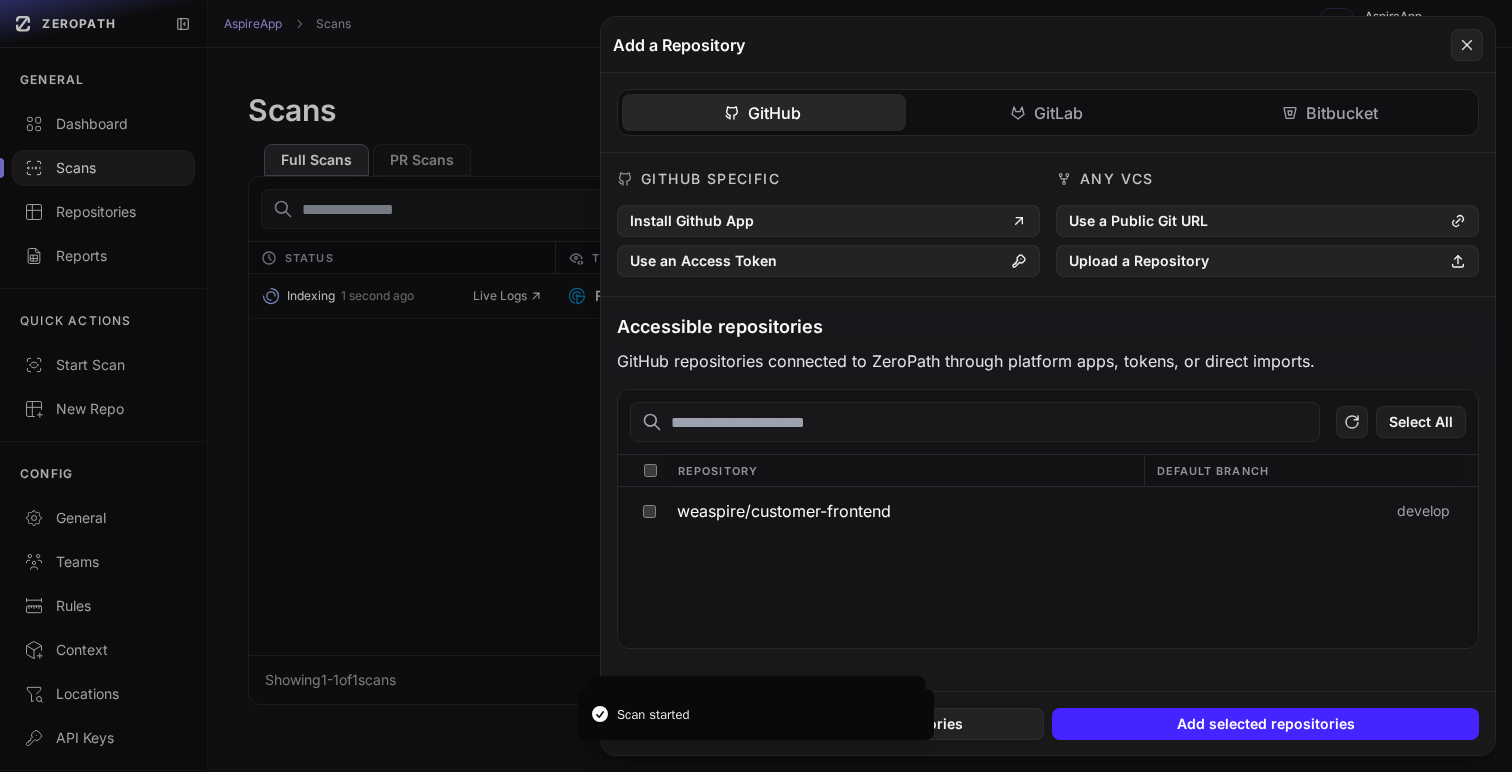 click 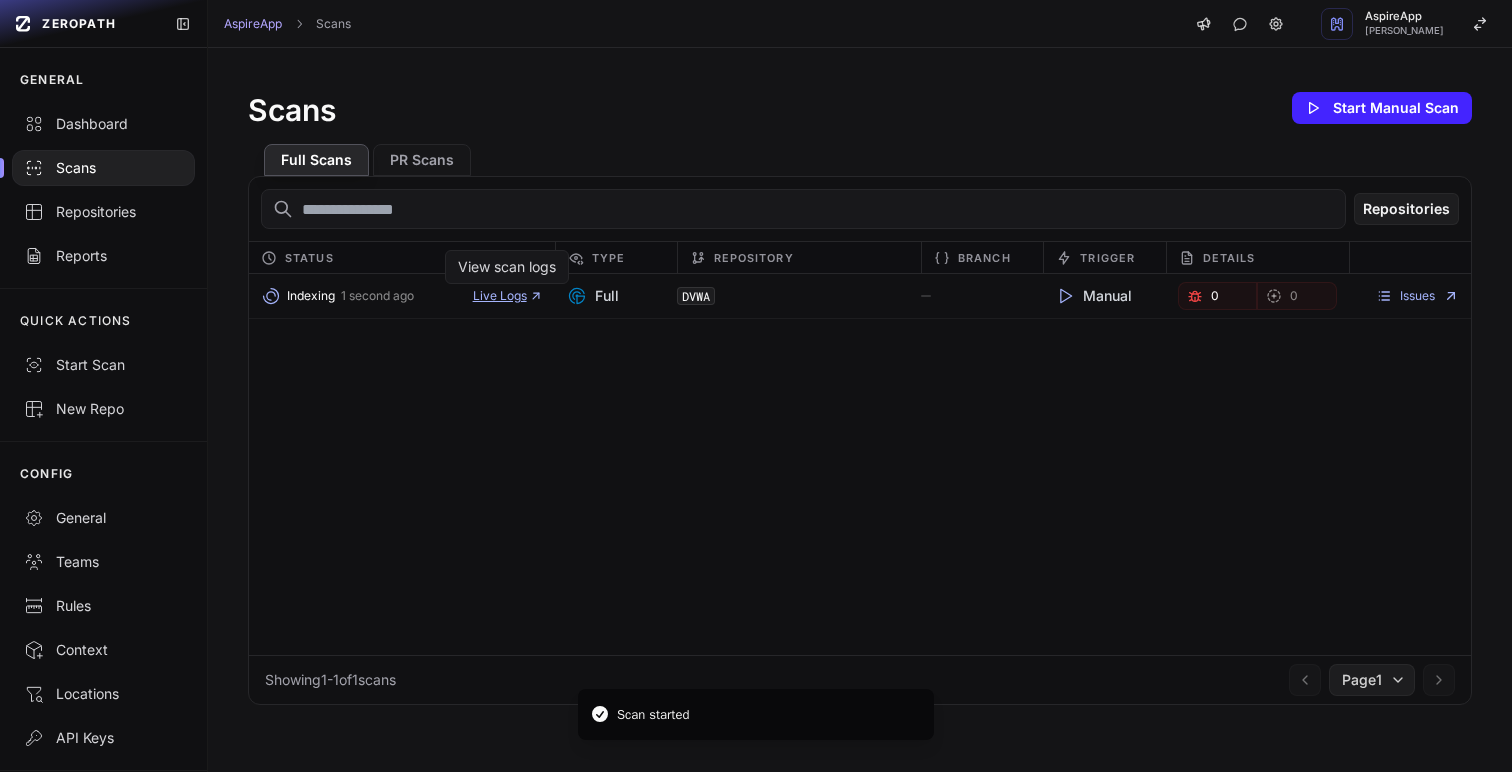 click on "Live Logs" at bounding box center (508, 296) 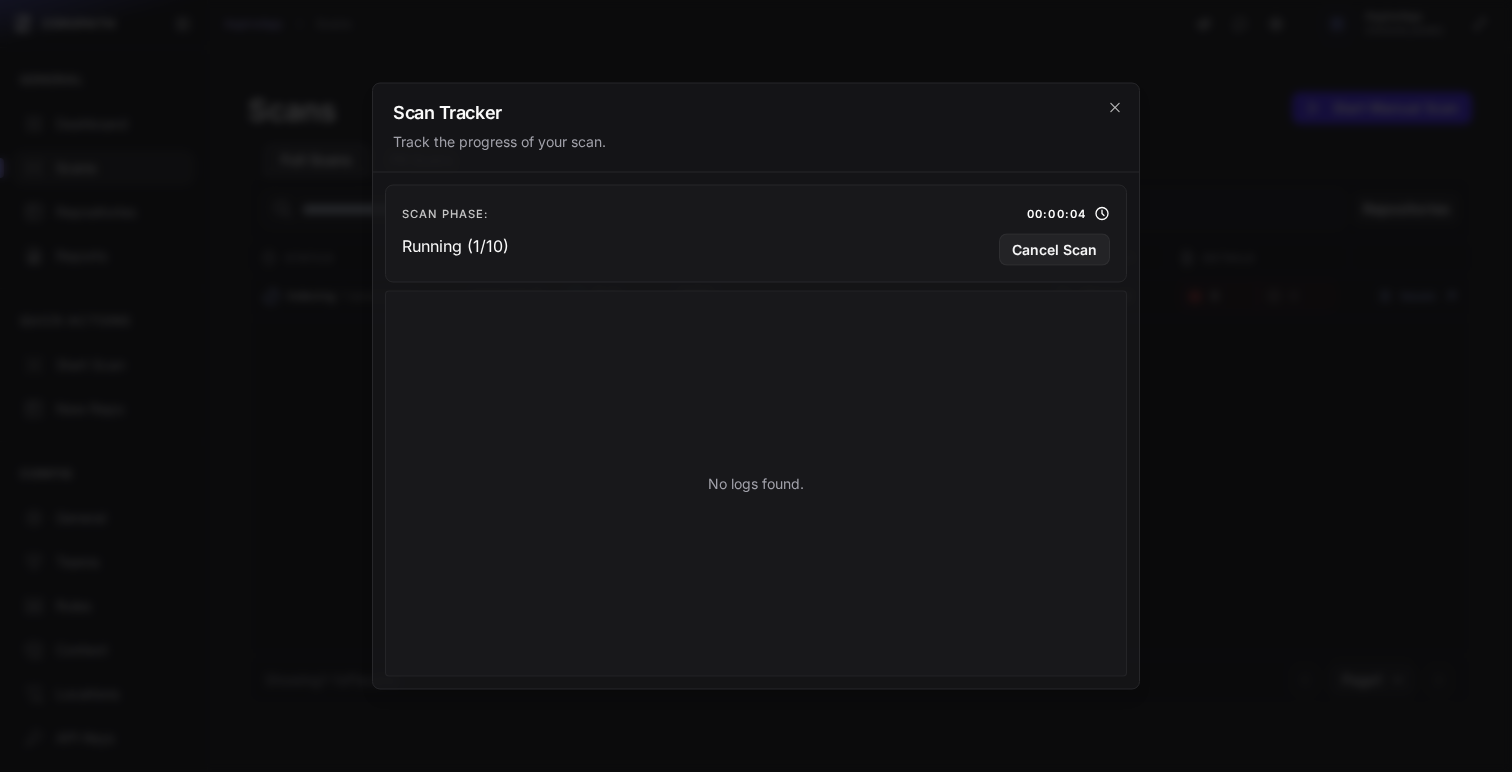 click on "No logs found." at bounding box center (756, 484) 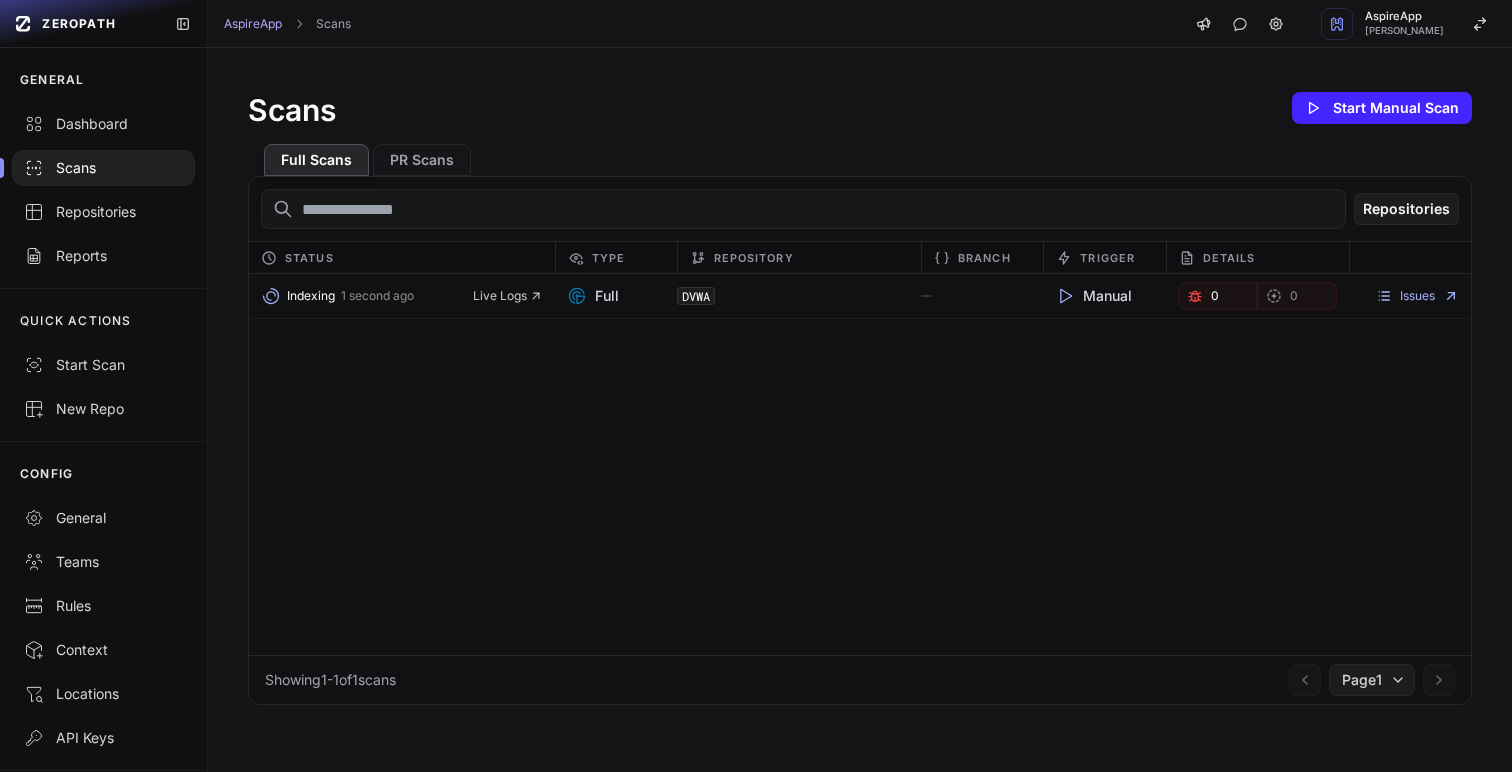 click on "Indexing   1 second ago     Live Logs         Full   DVWA       Manual     0       0
Issues" at bounding box center (860, 296) 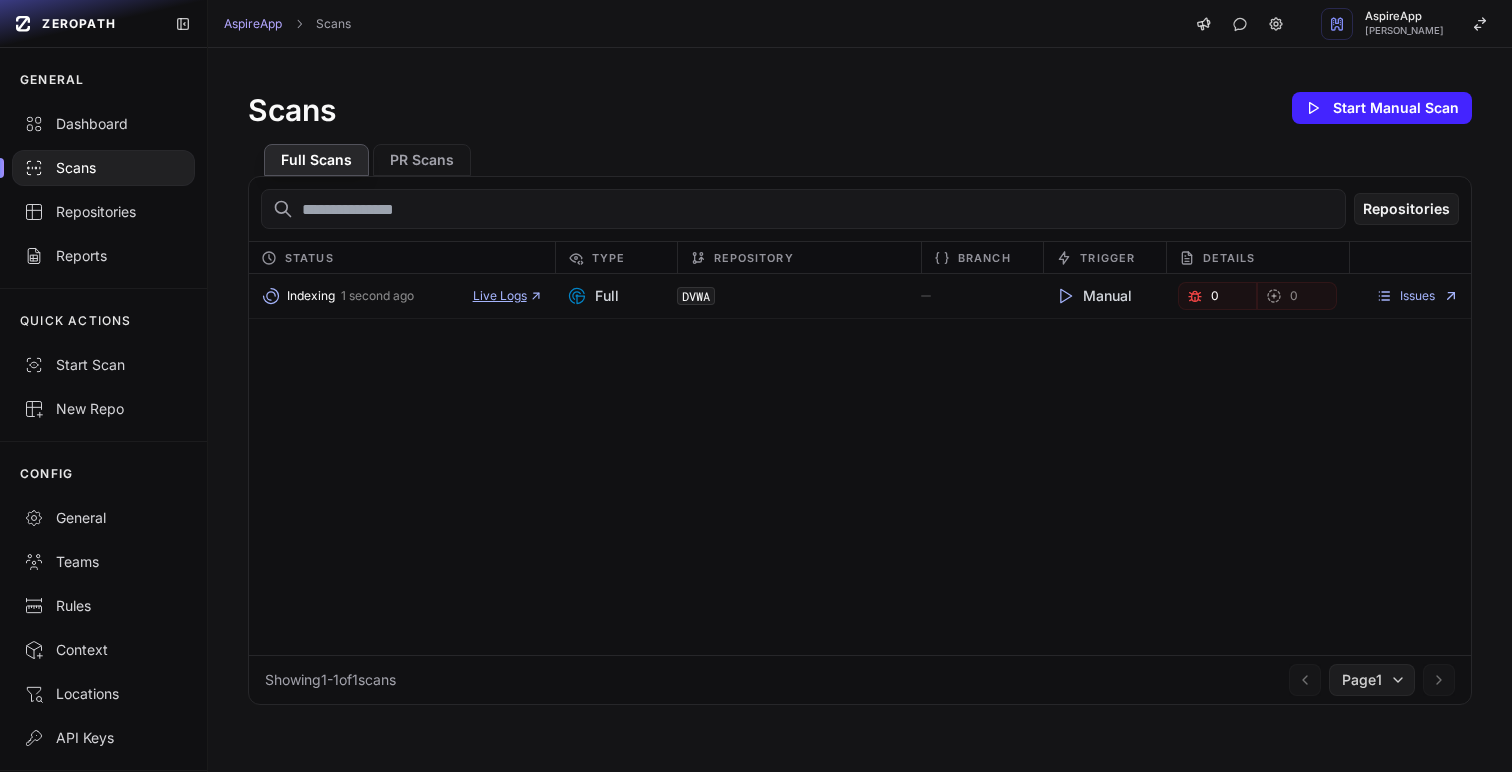 click on "Live Logs" at bounding box center (508, 296) 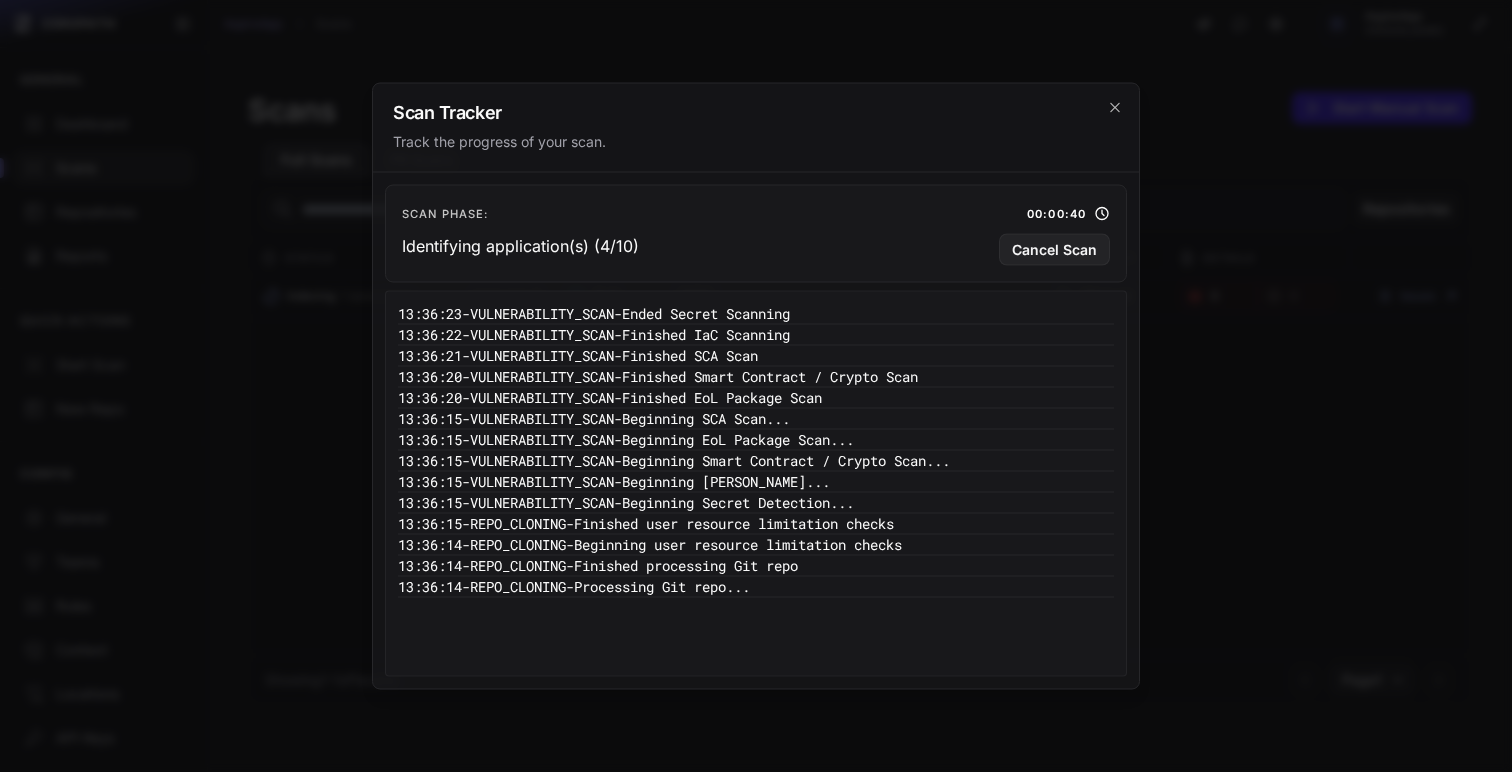 click on "Scan Tracker" at bounding box center [756, 113] 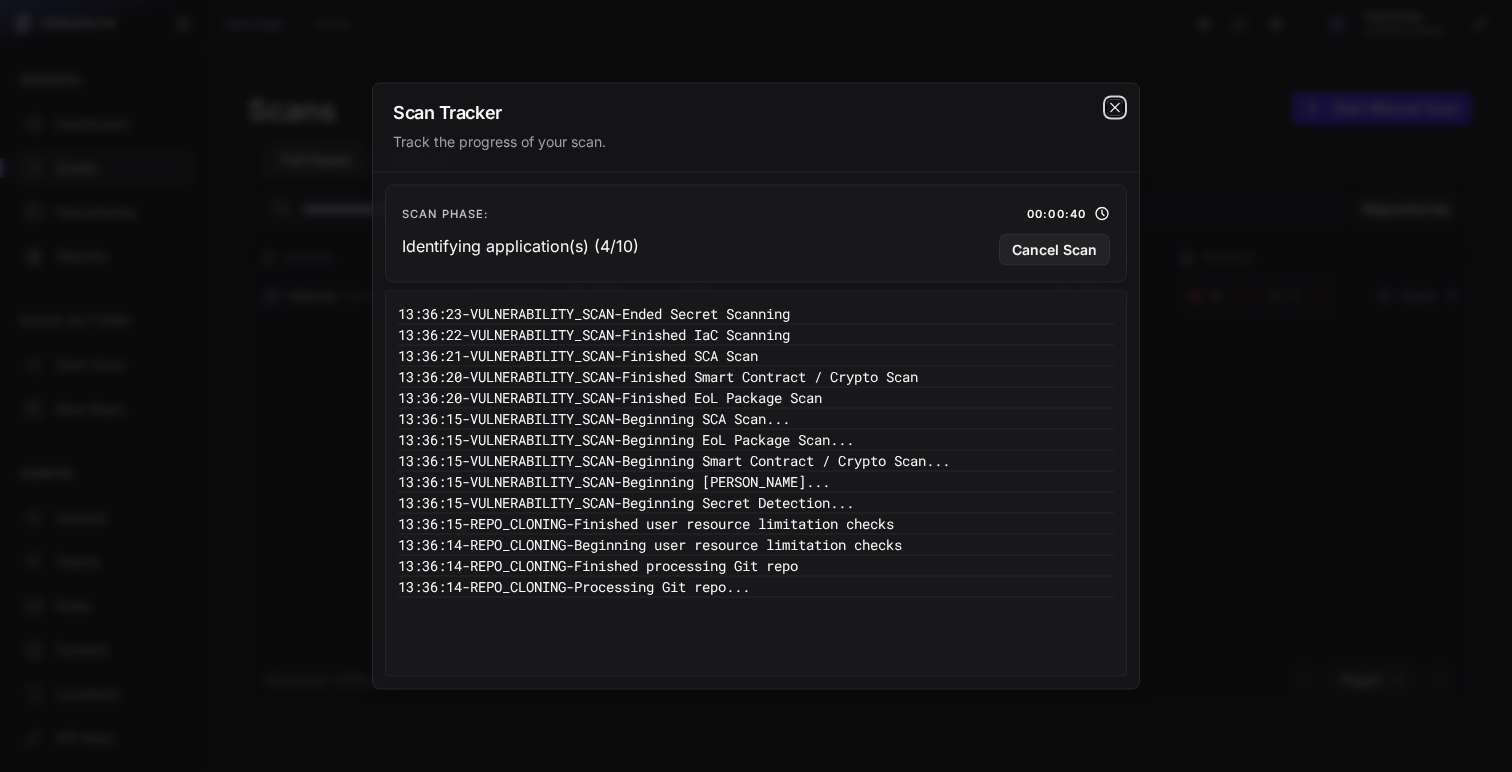 click 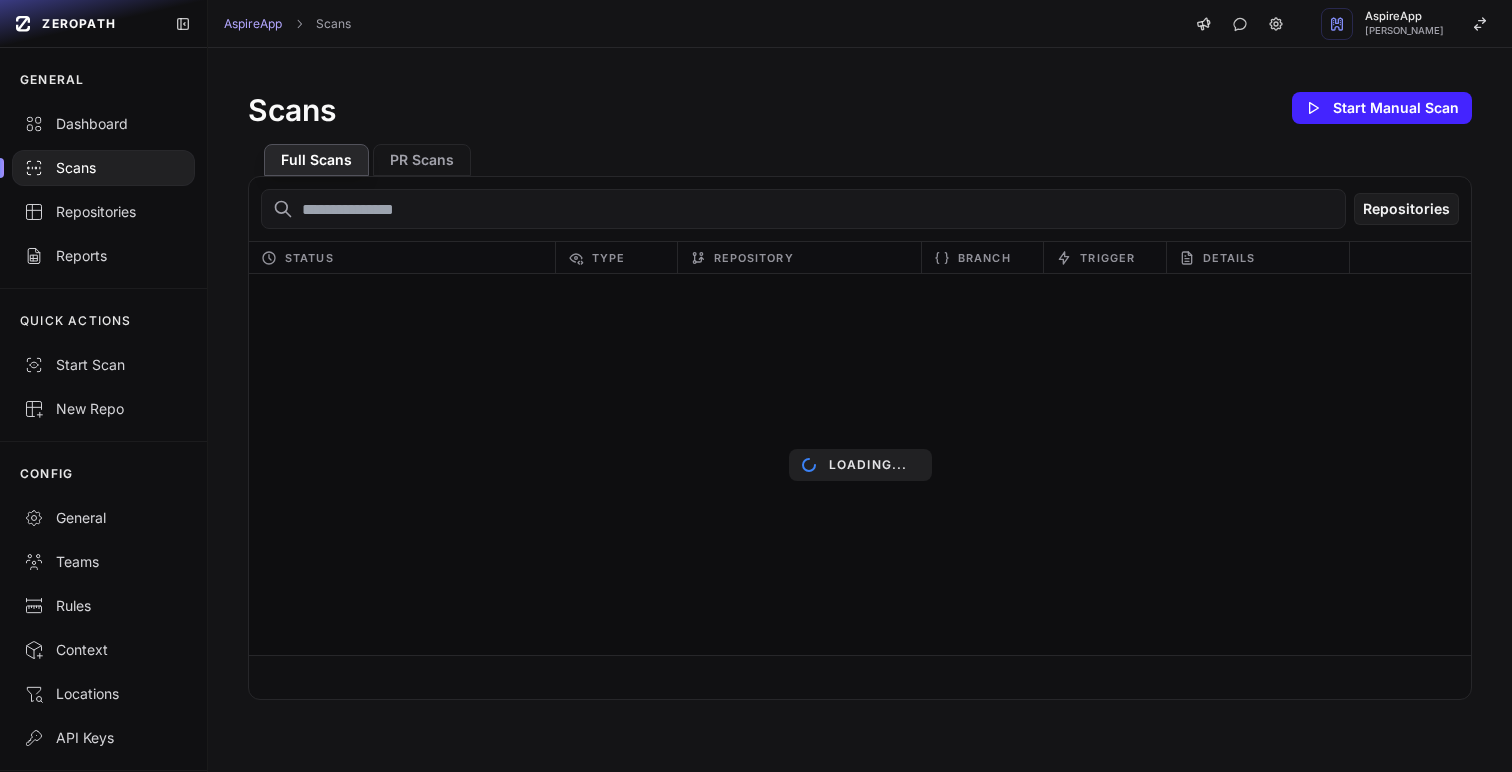 scroll, scrollTop: 0, scrollLeft: 0, axis: both 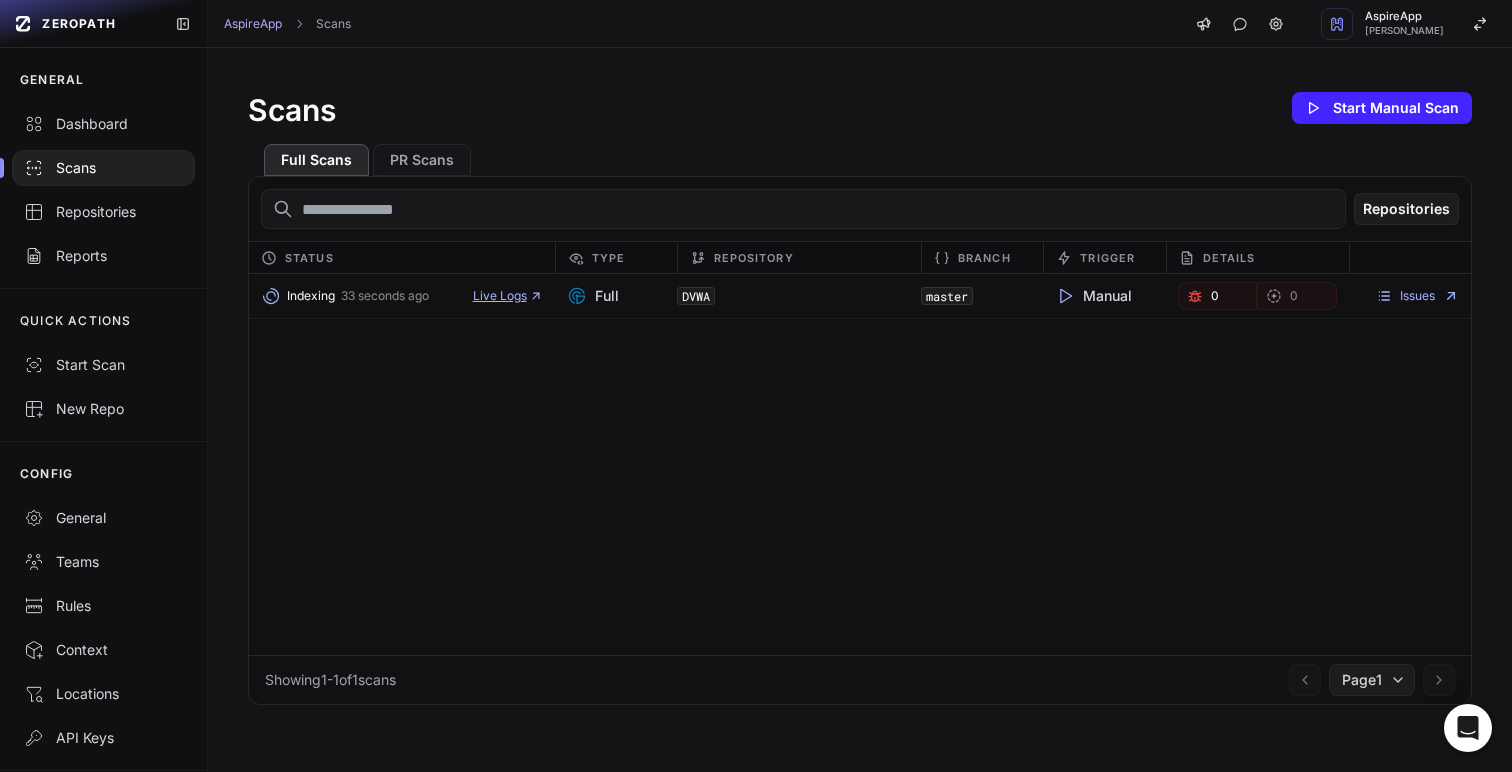 click on "Live Logs" at bounding box center [508, 296] 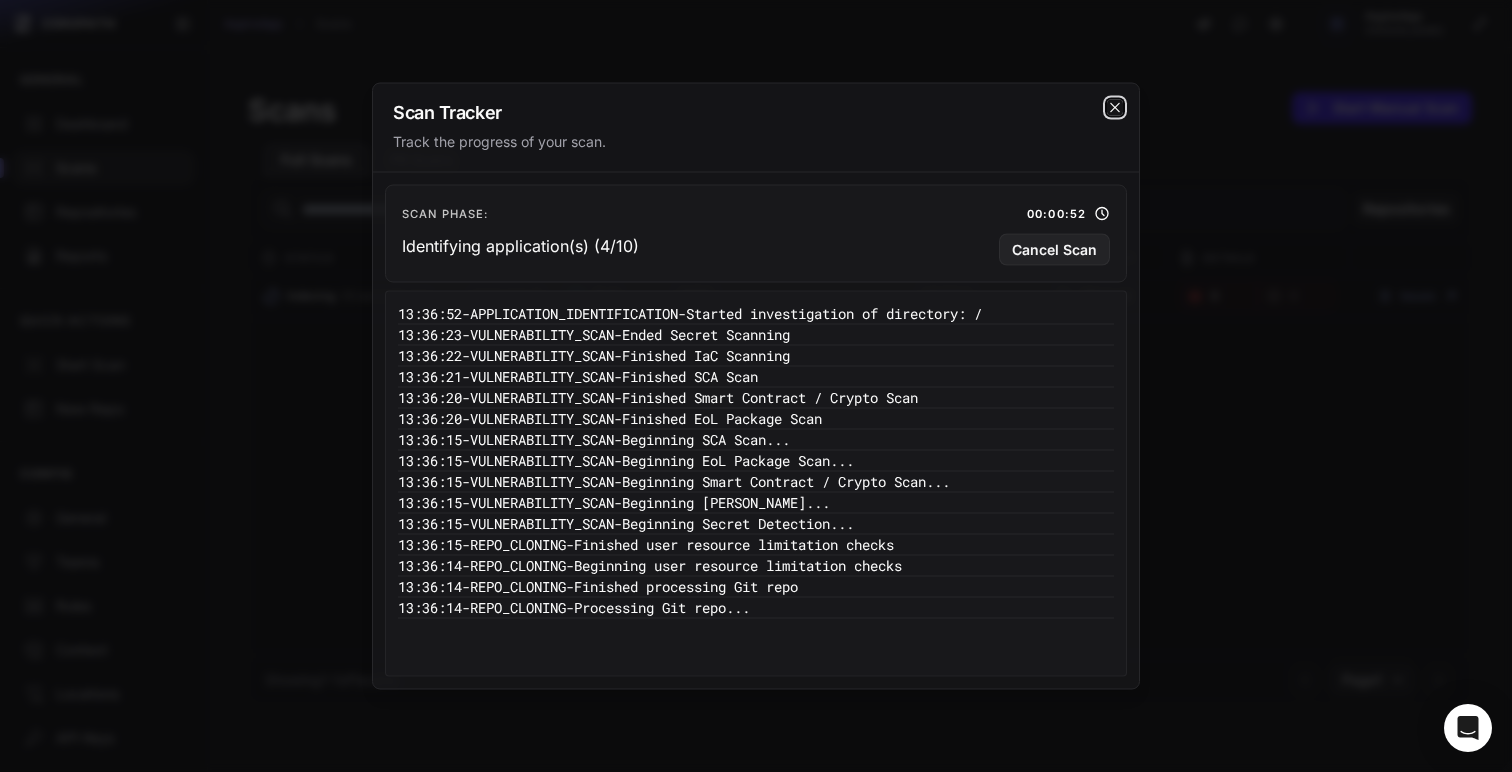 click 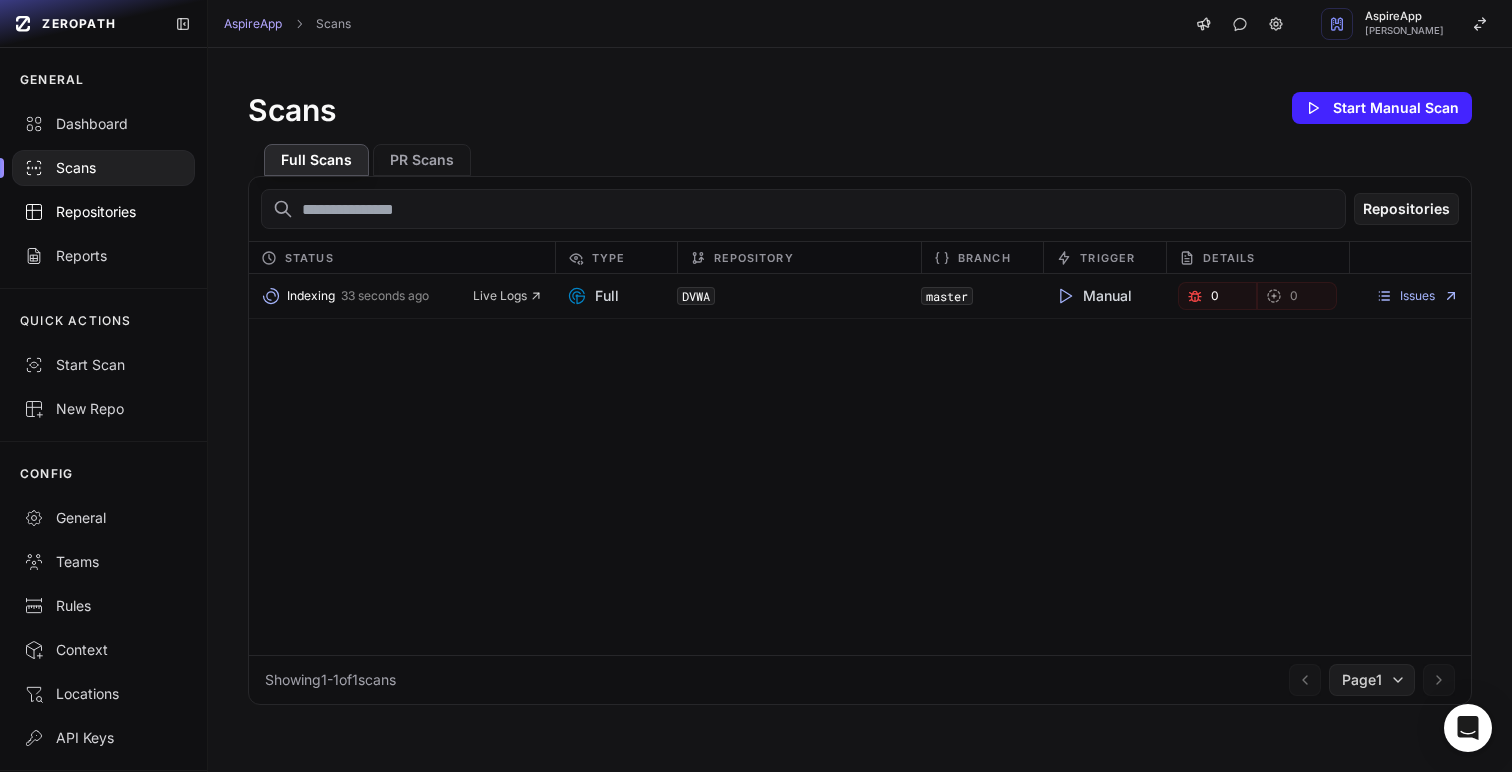 click on "Repositories" at bounding box center [103, 212] 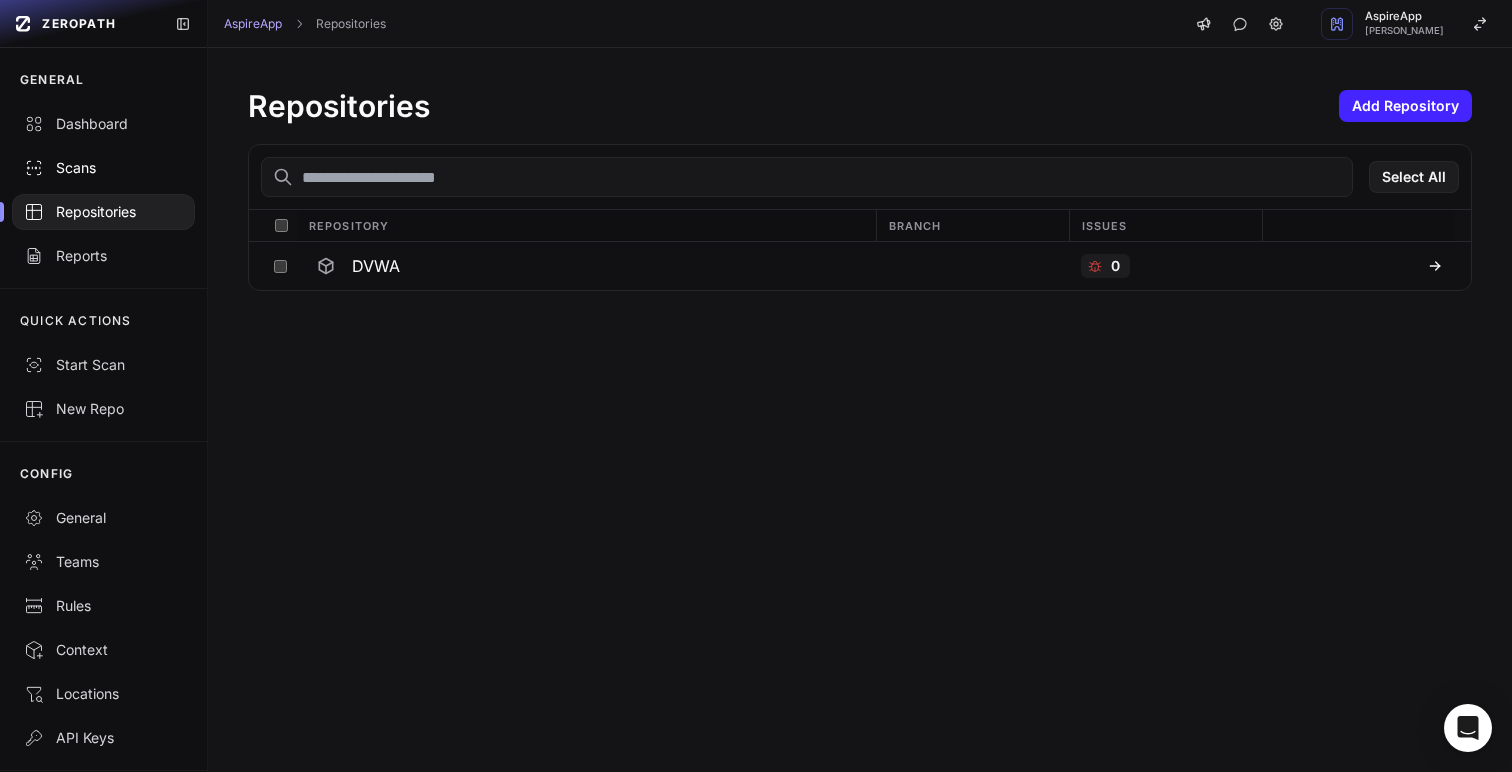 click on "Scans" at bounding box center [103, 168] 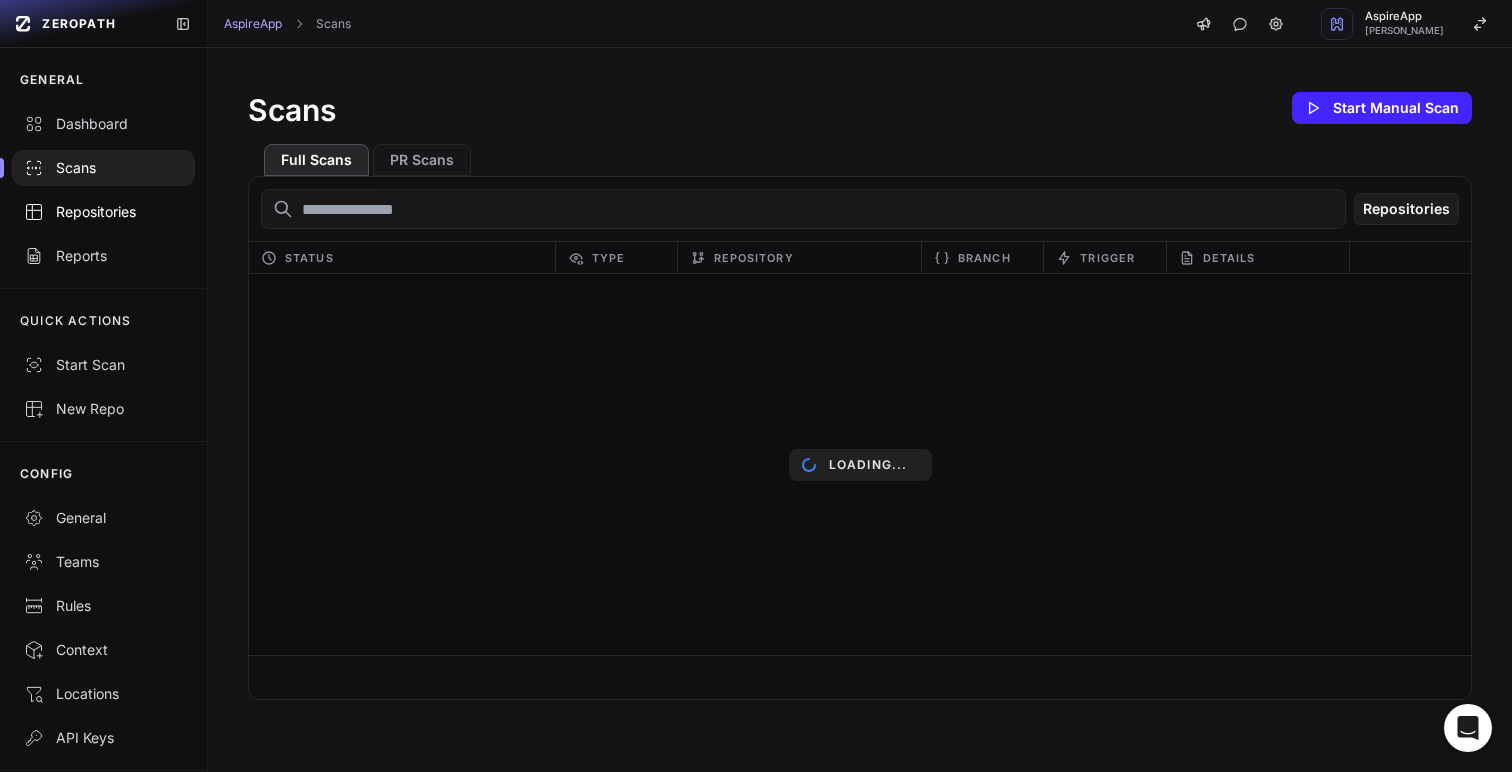 click on "Repositories" at bounding box center (103, 212) 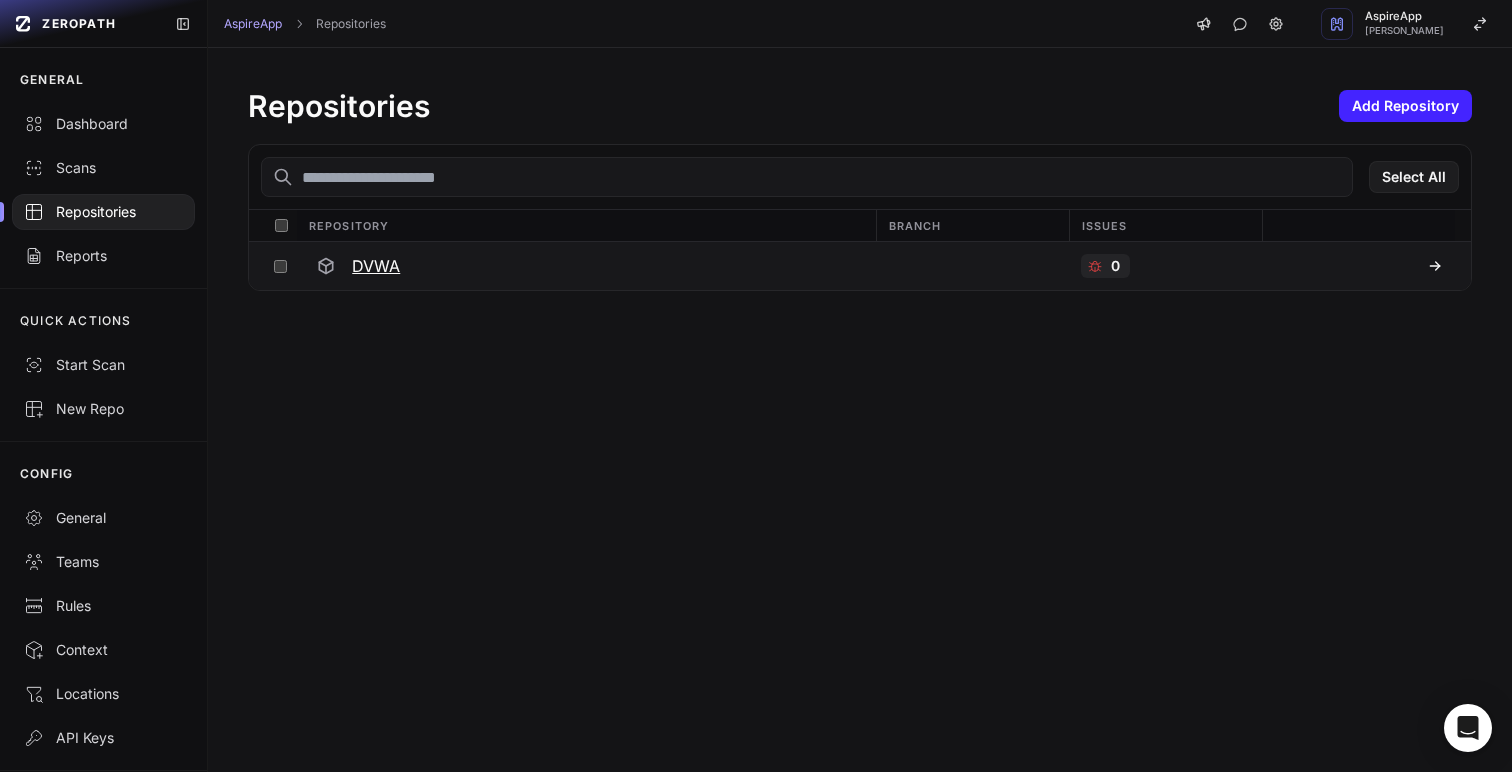 click on "DVWA" at bounding box center (585, 266) 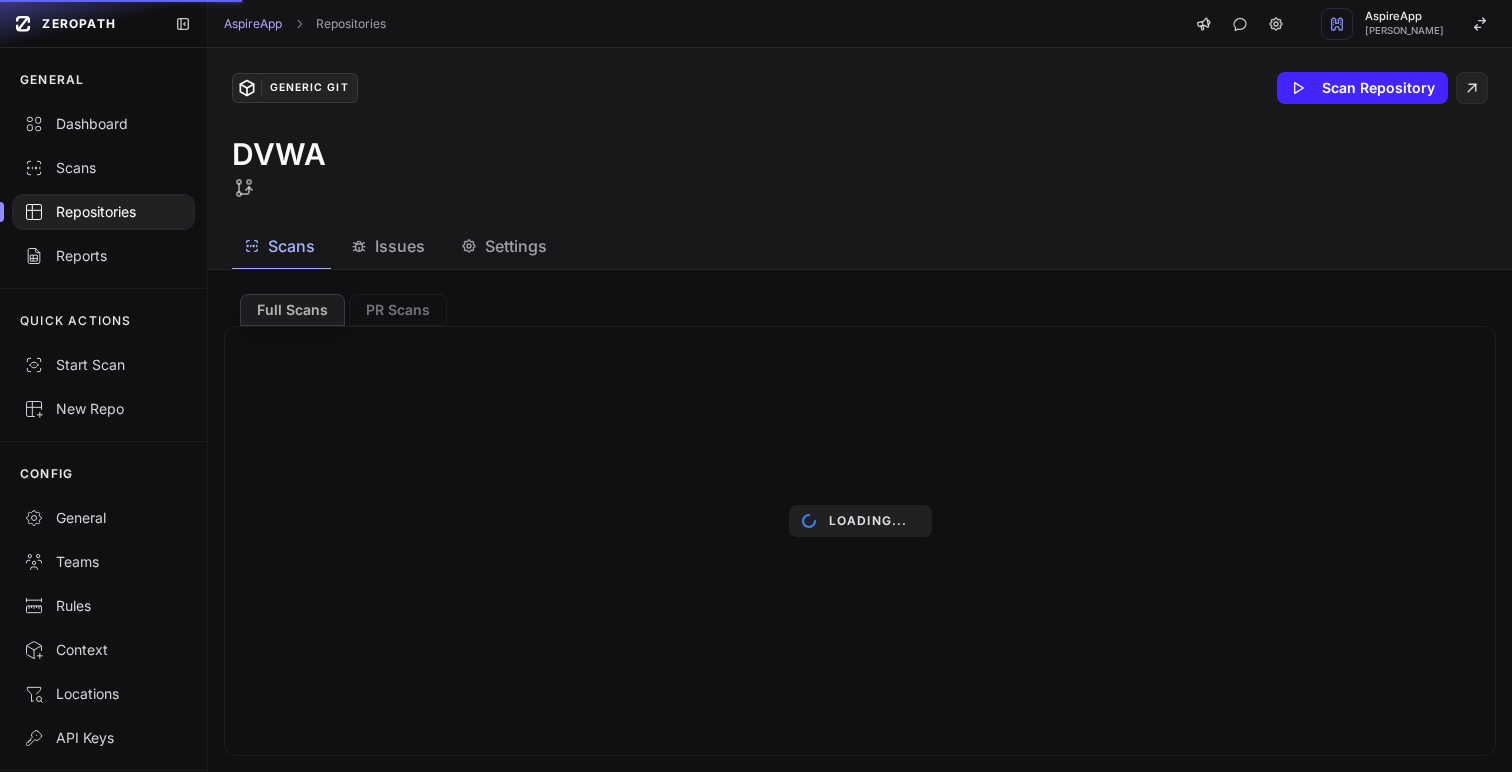 scroll, scrollTop: 0, scrollLeft: 0, axis: both 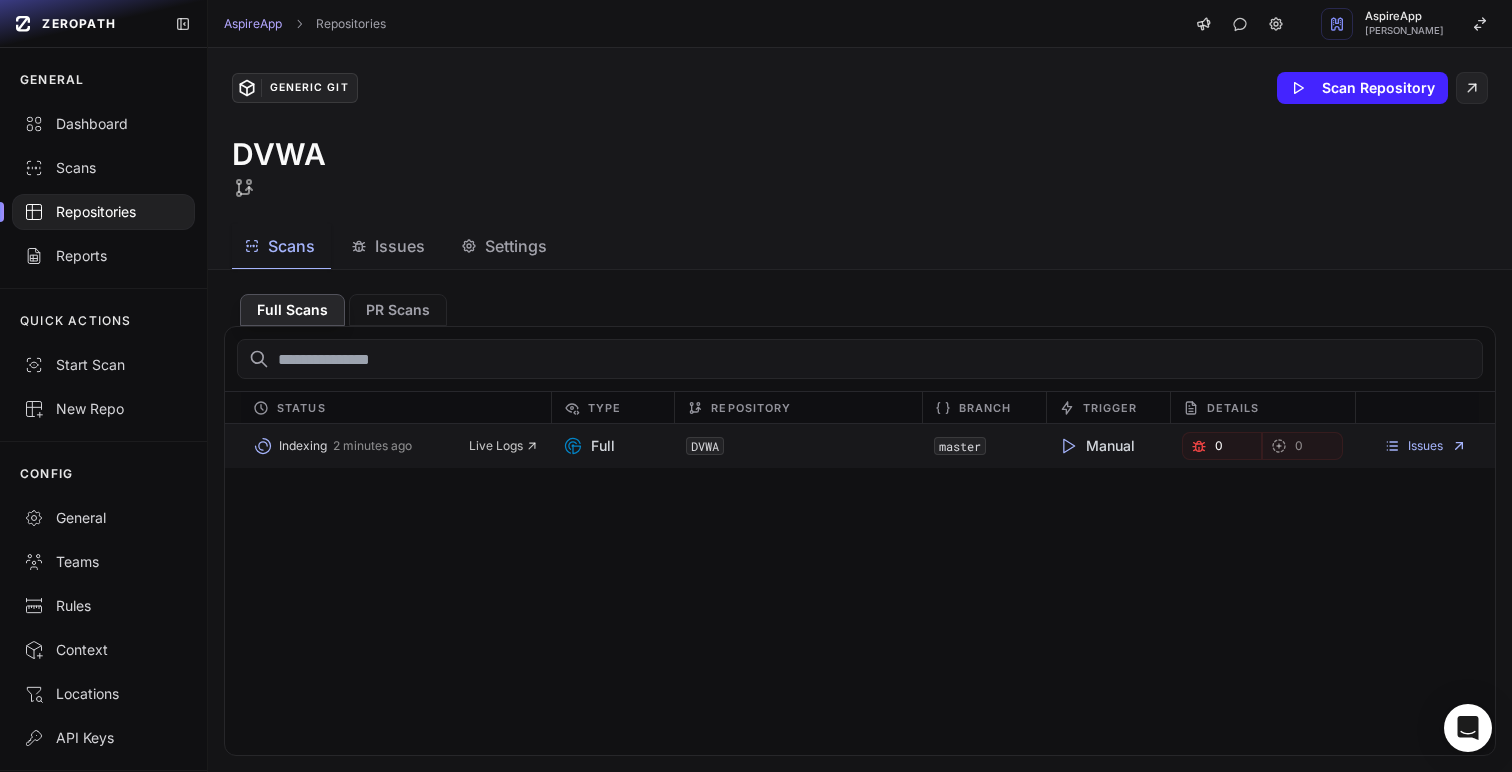 click on "Indexing   2 minutes ago" at bounding box center (360, 446) 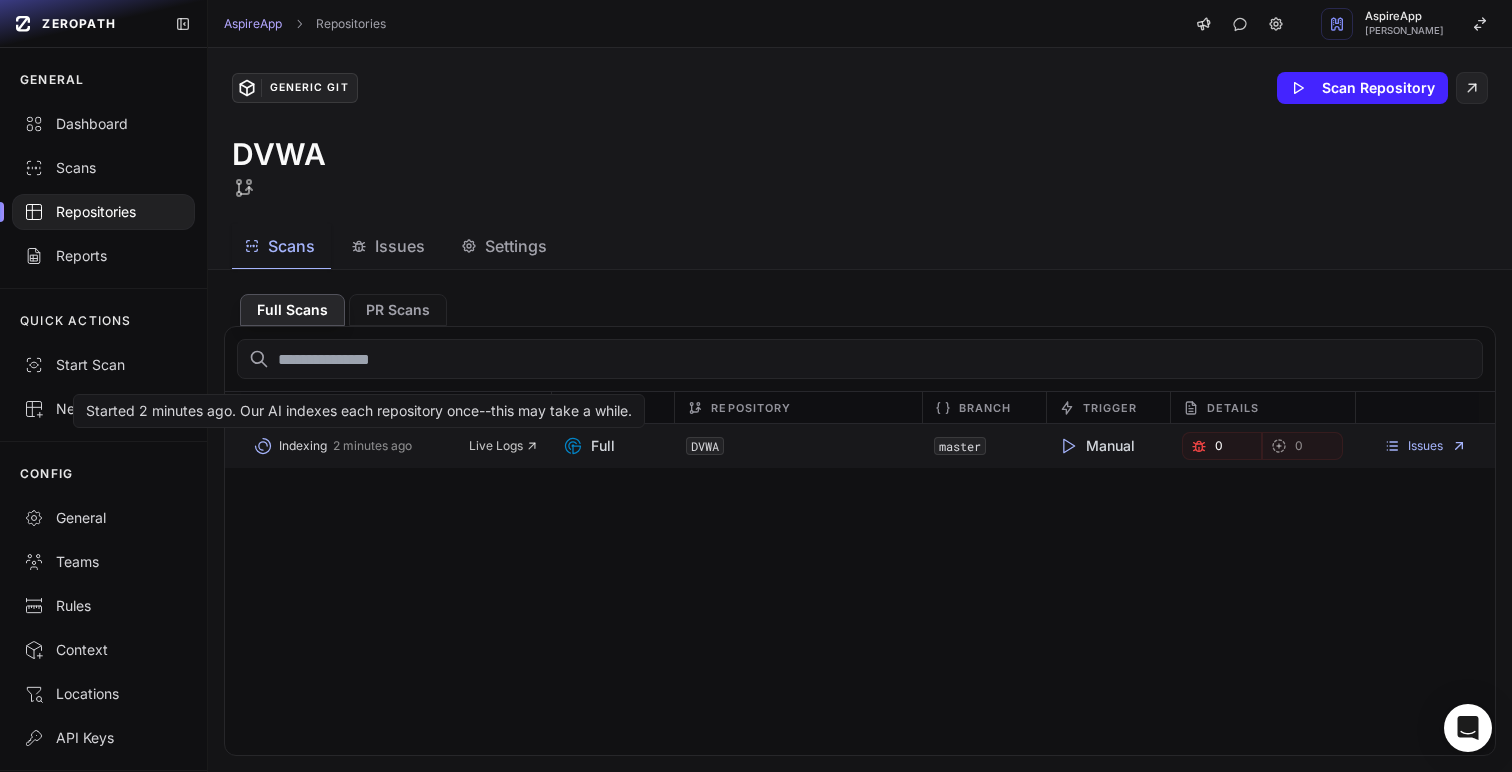click on "Indexing" at bounding box center (303, 446) 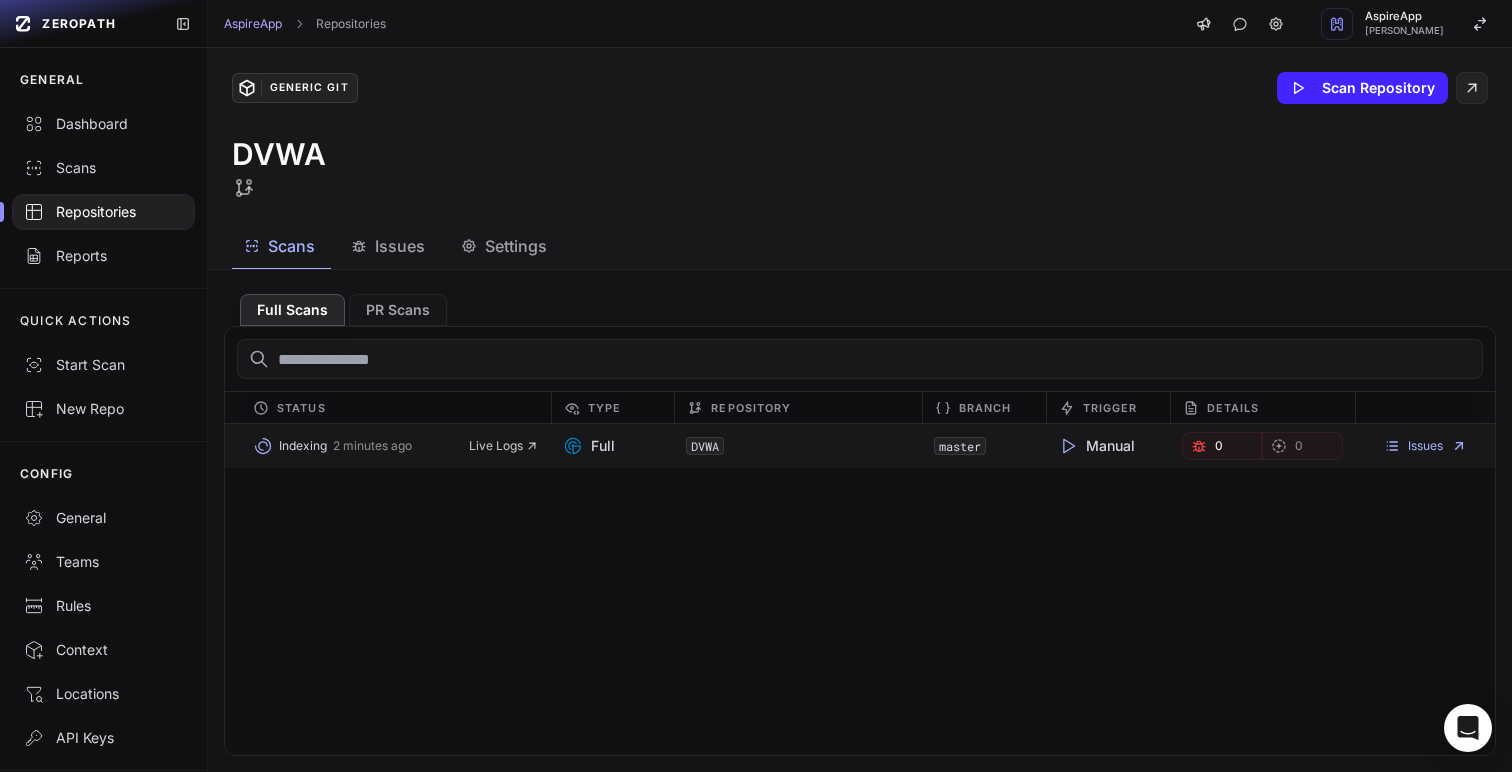 click on "DVWA" 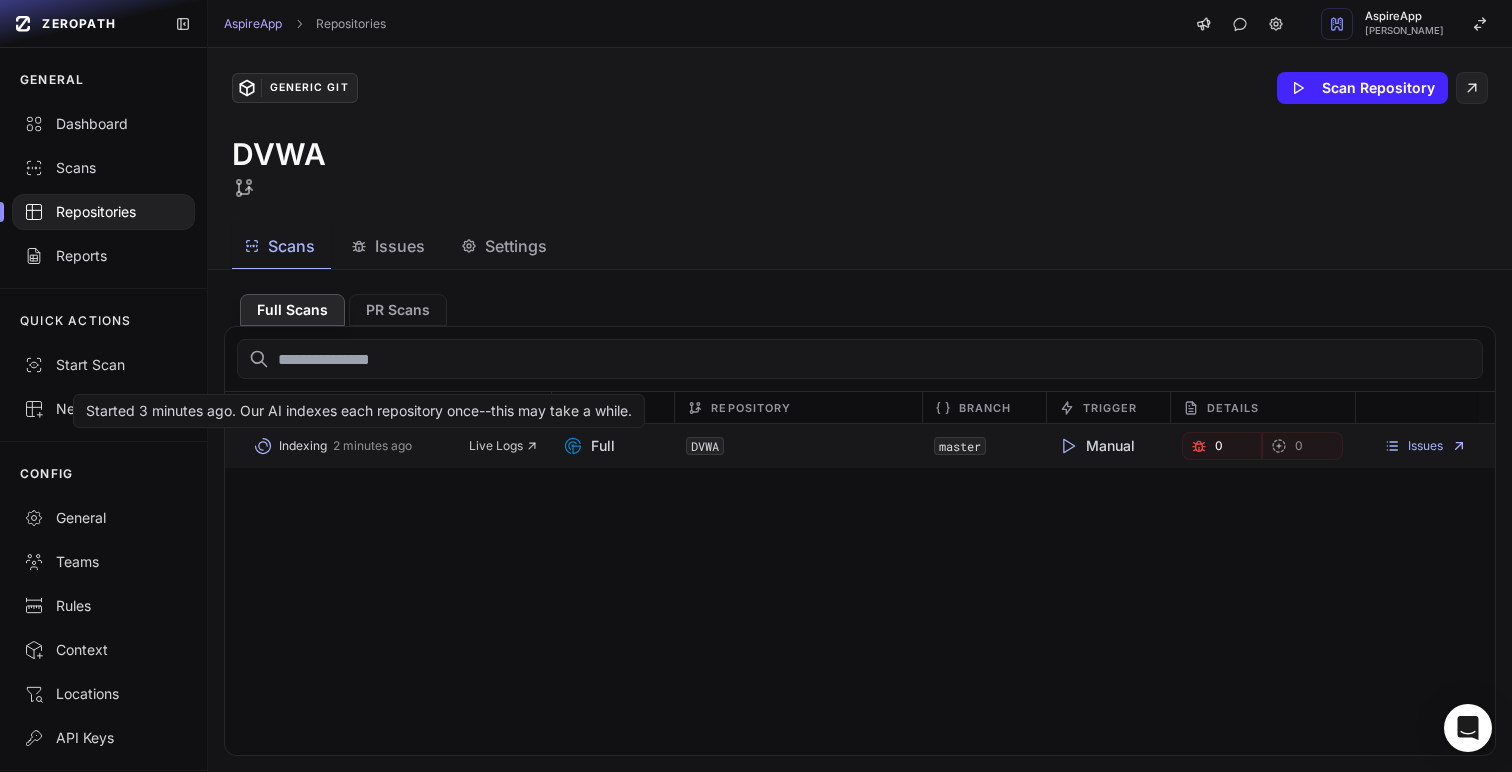 click on "Indexing" at bounding box center [303, 446] 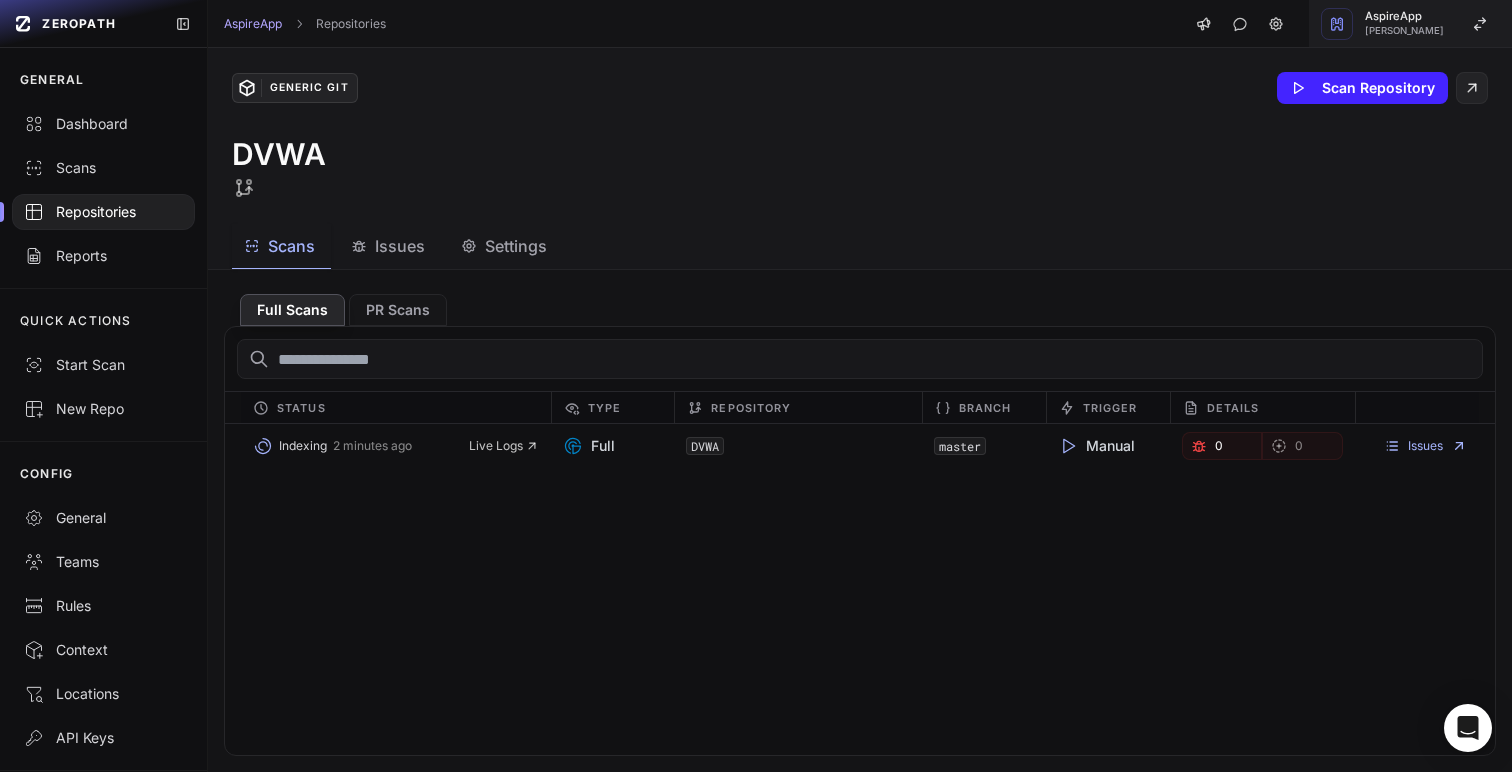 click on "AspireApp   Akshay Jain" 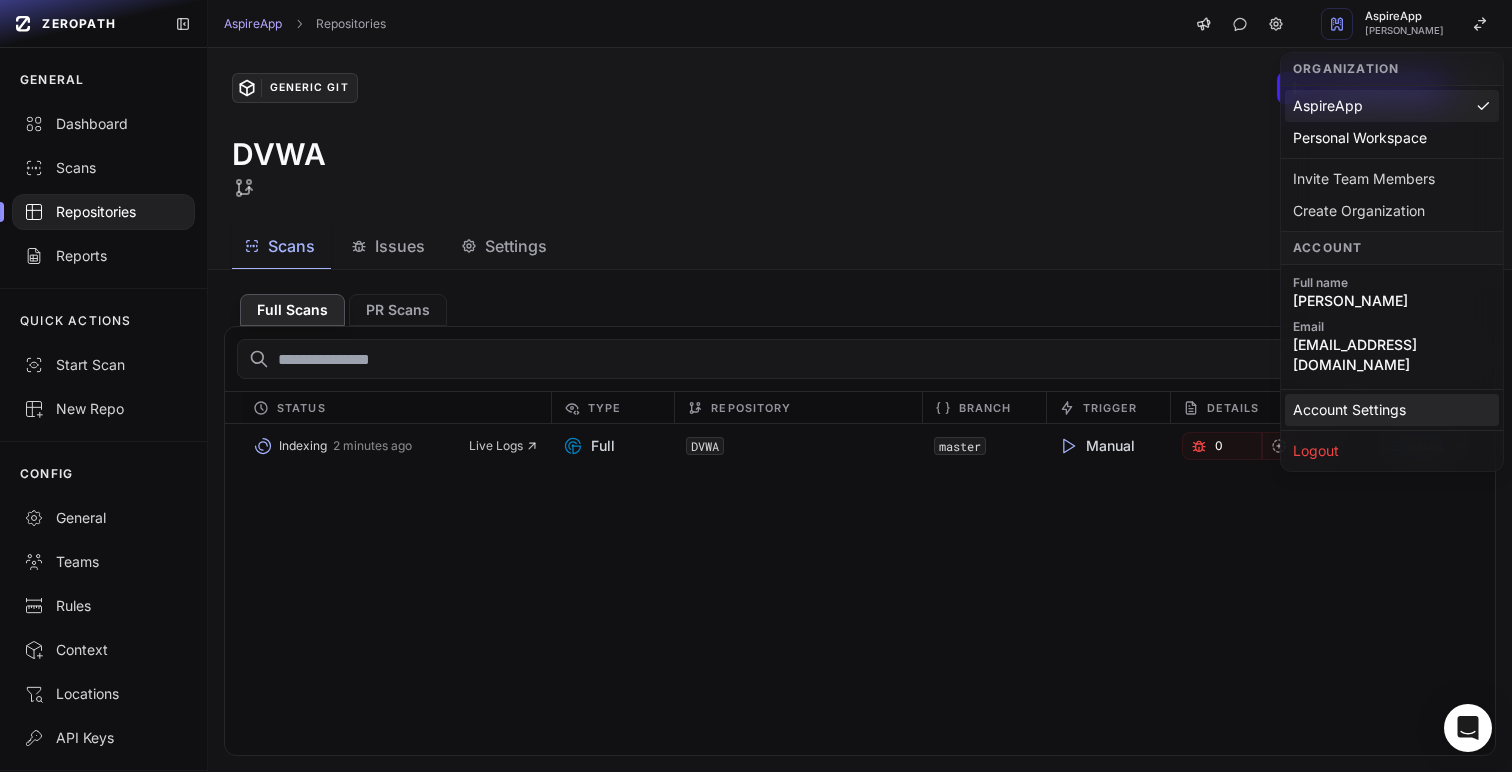 click on "Account Settings" at bounding box center (1392, 410) 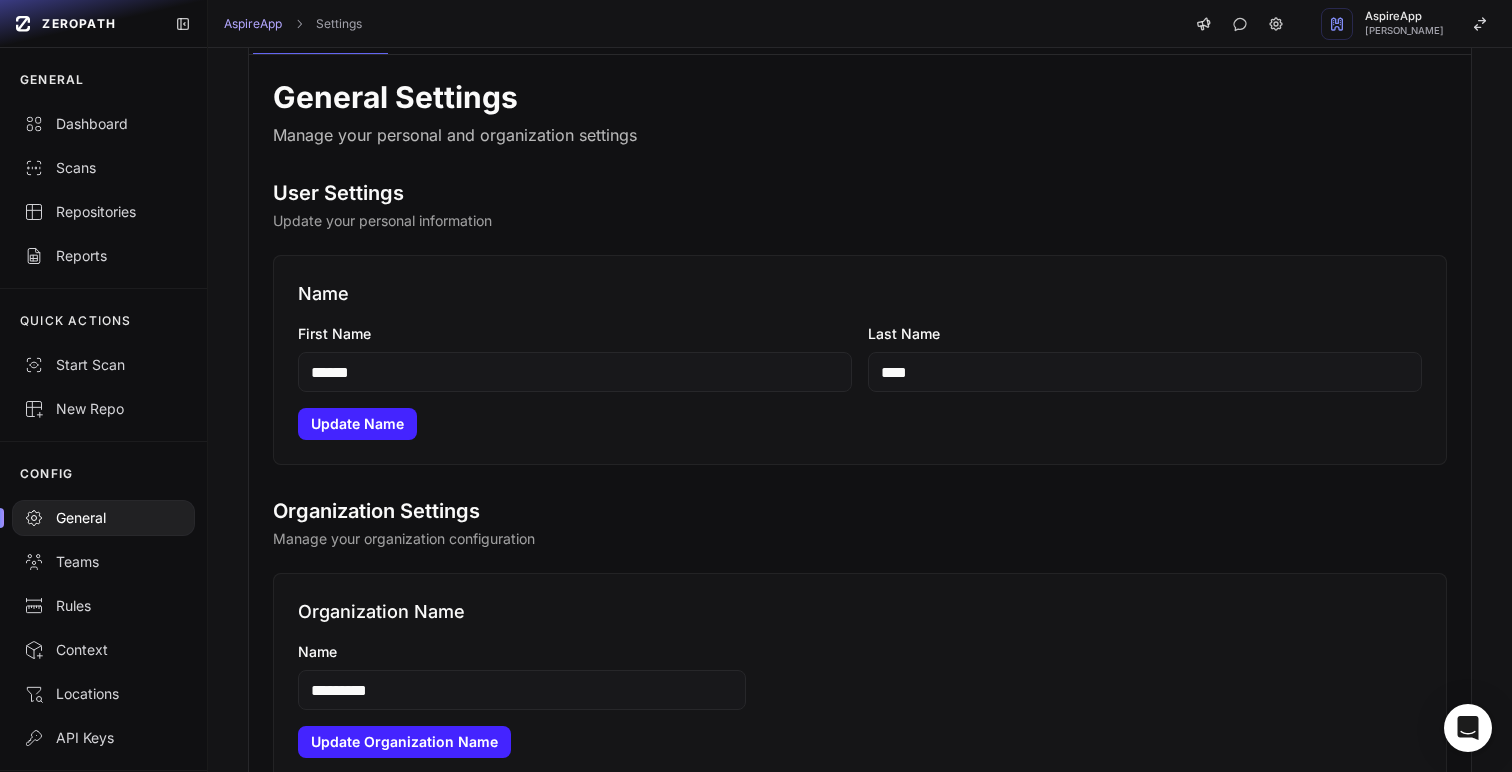 scroll, scrollTop: 0, scrollLeft: 0, axis: both 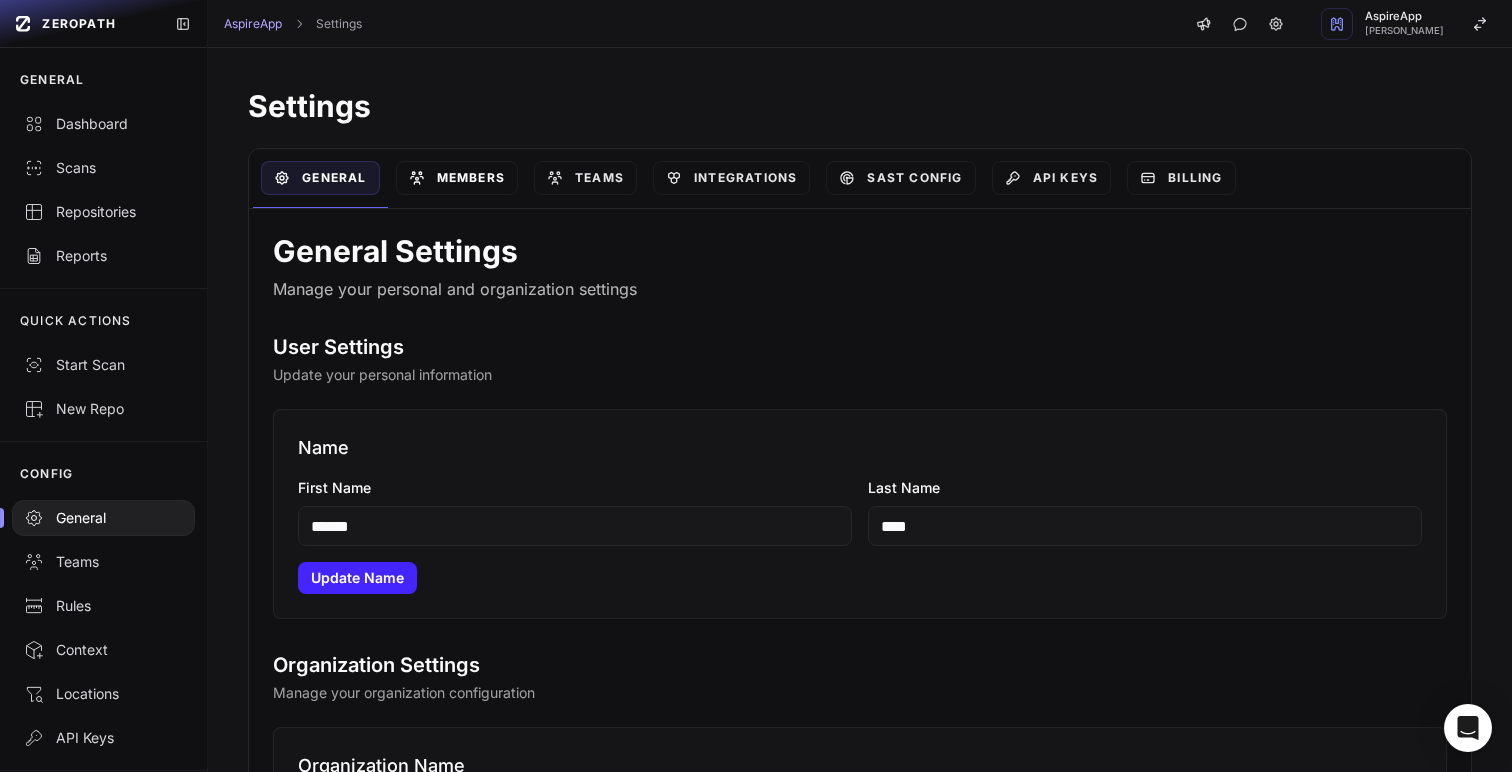 click on "Members" at bounding box center (457, 178) 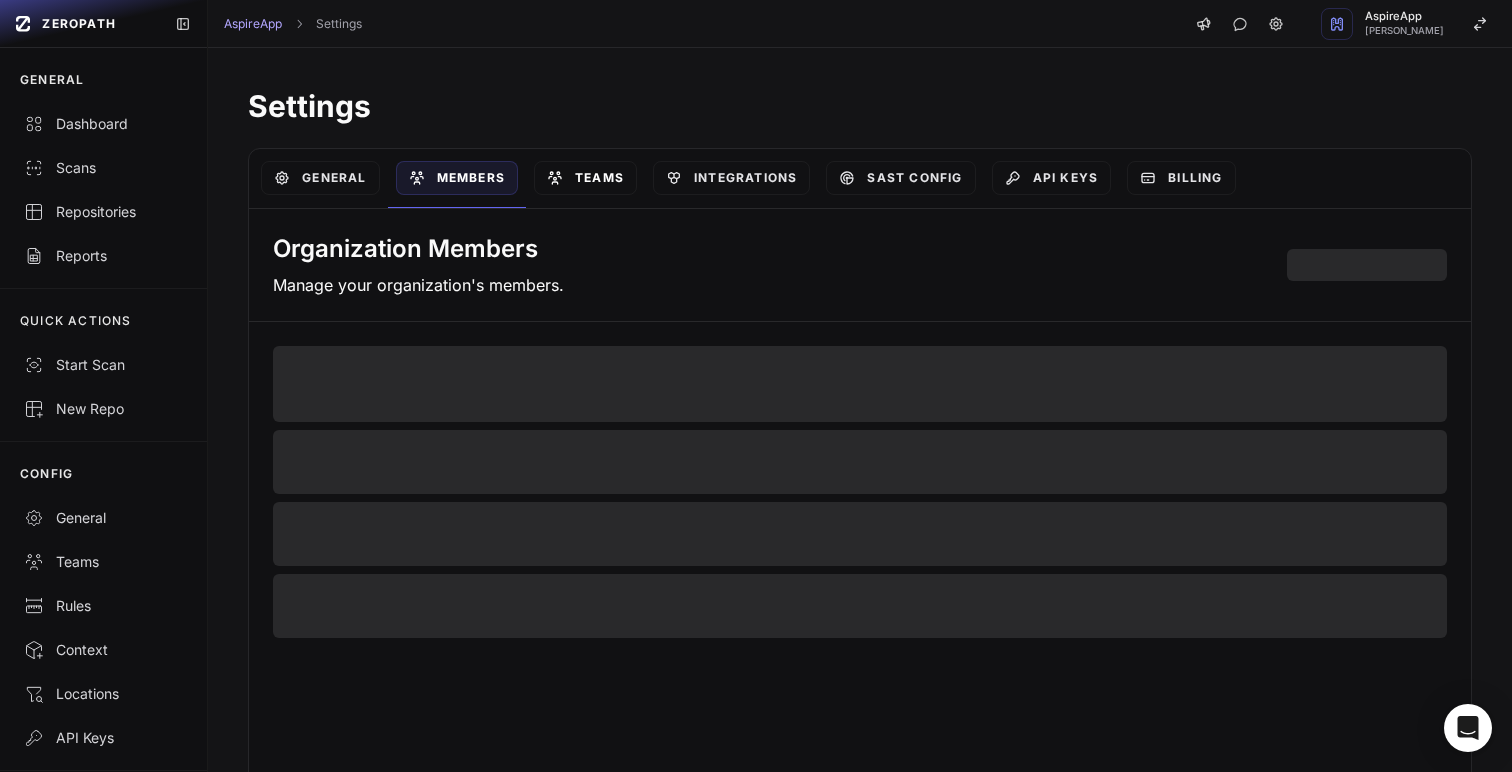 select on "*****" 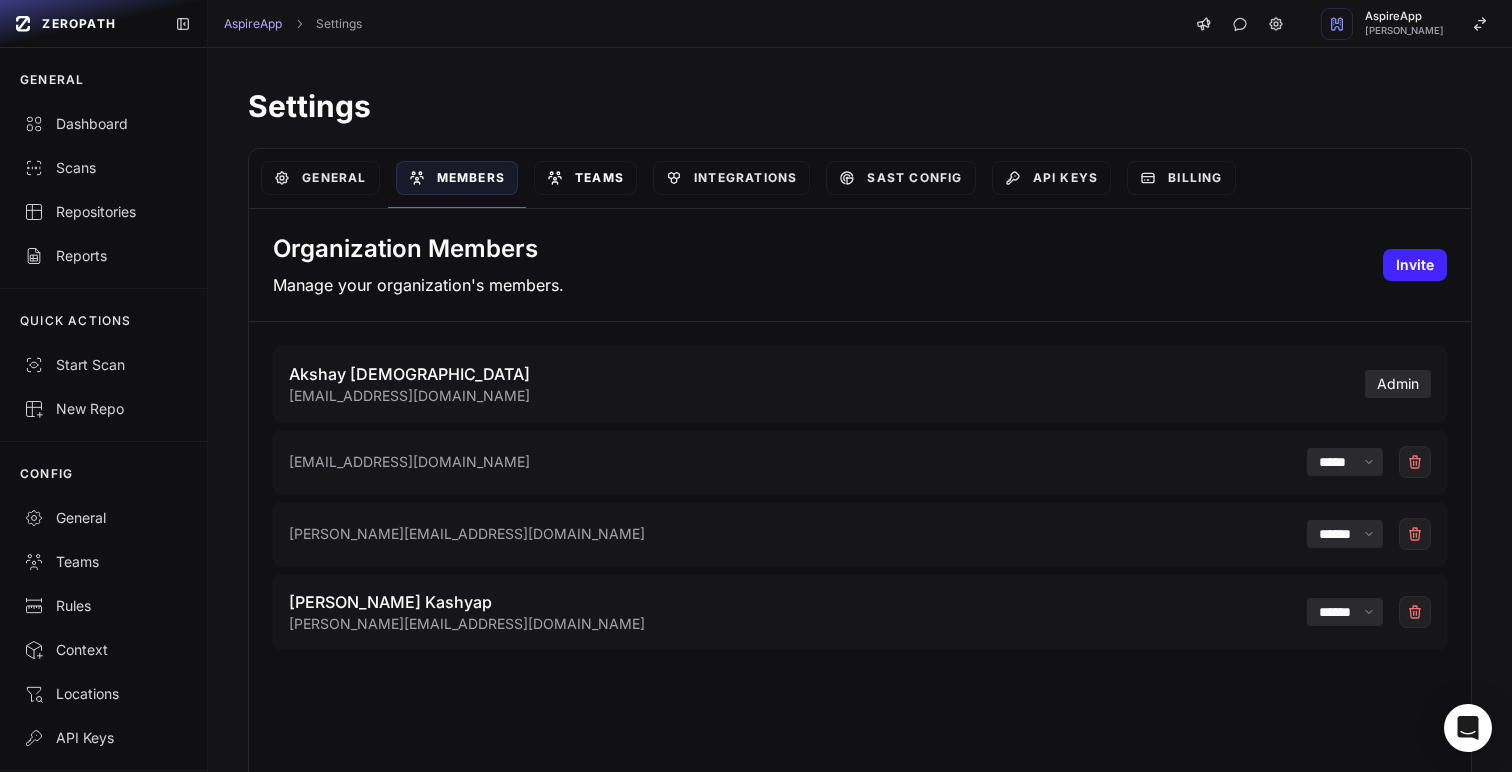click on "Teams" at bounding box center [585, 178] 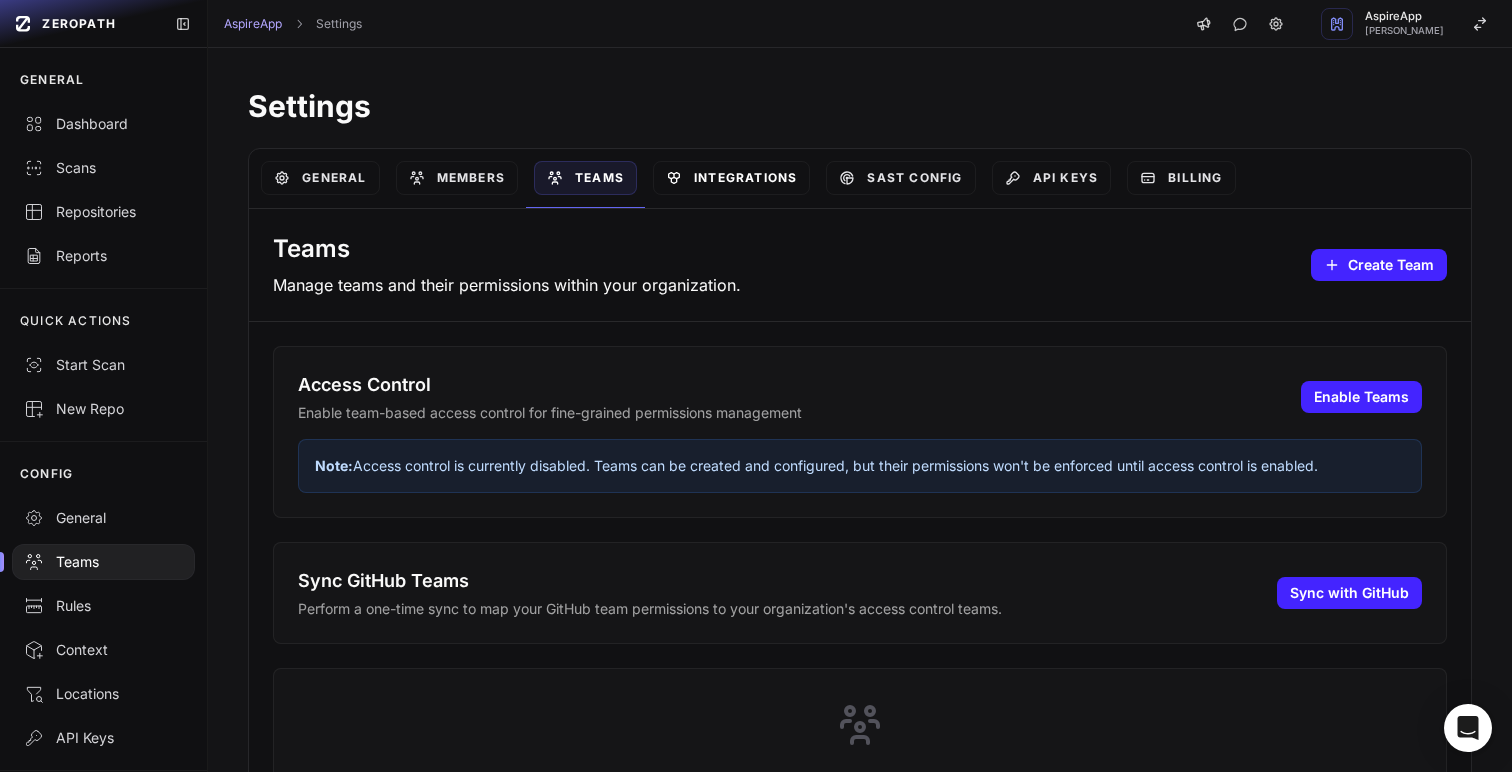 click on "Integrations" at bounding box center (731, 178) 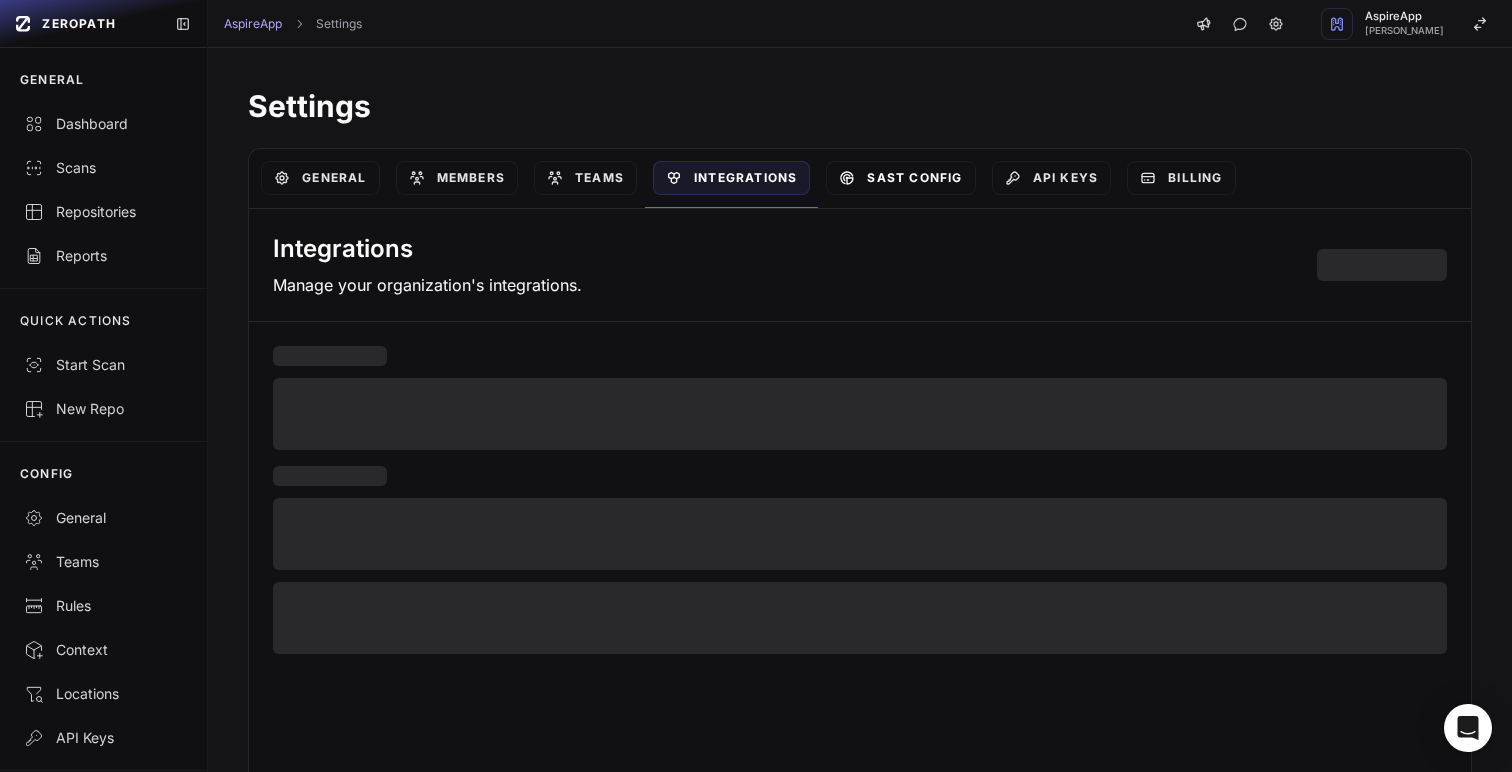 click on "SAST Config" at bounding box center (900, 178) 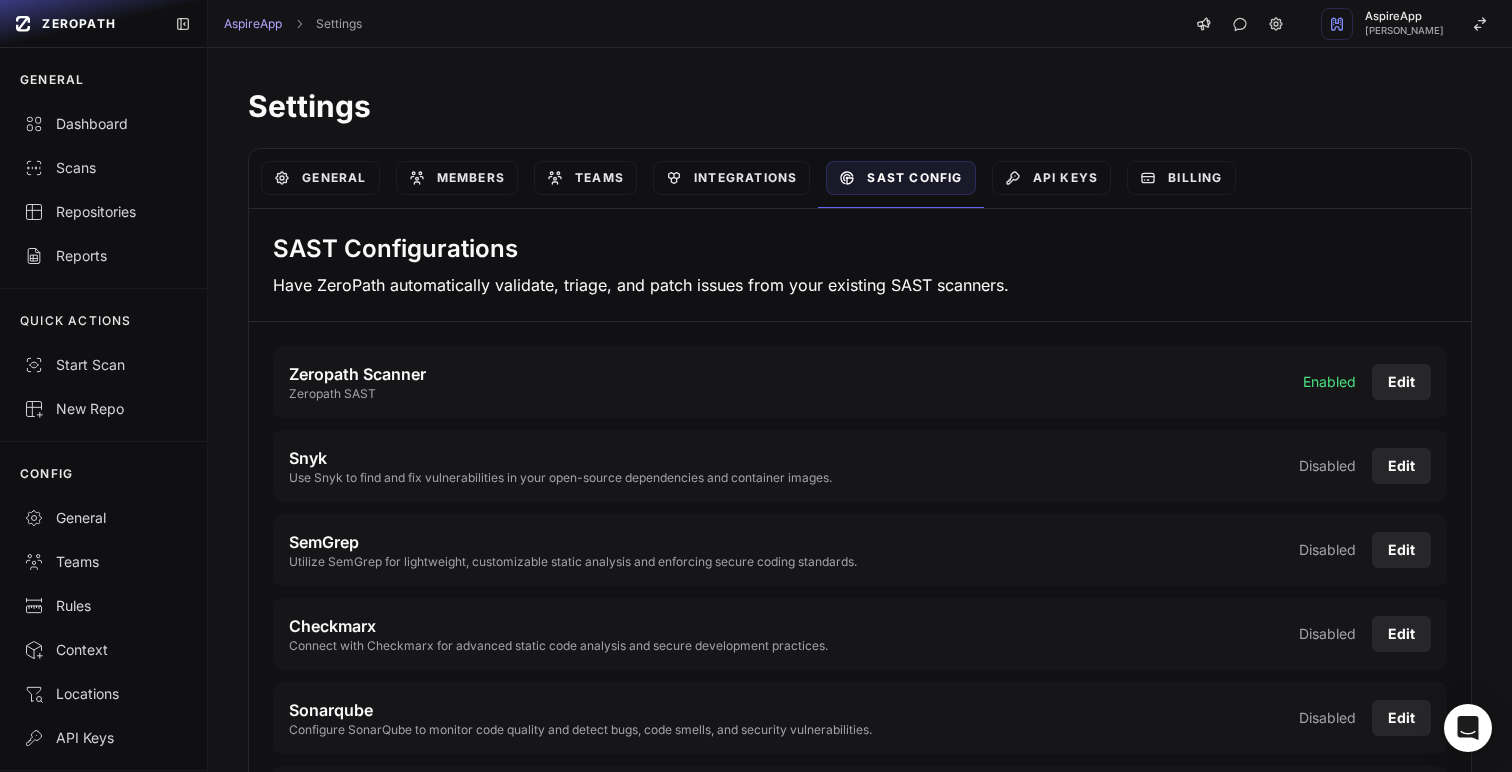 click on "GENERAL" at bounding box center [103, 80] 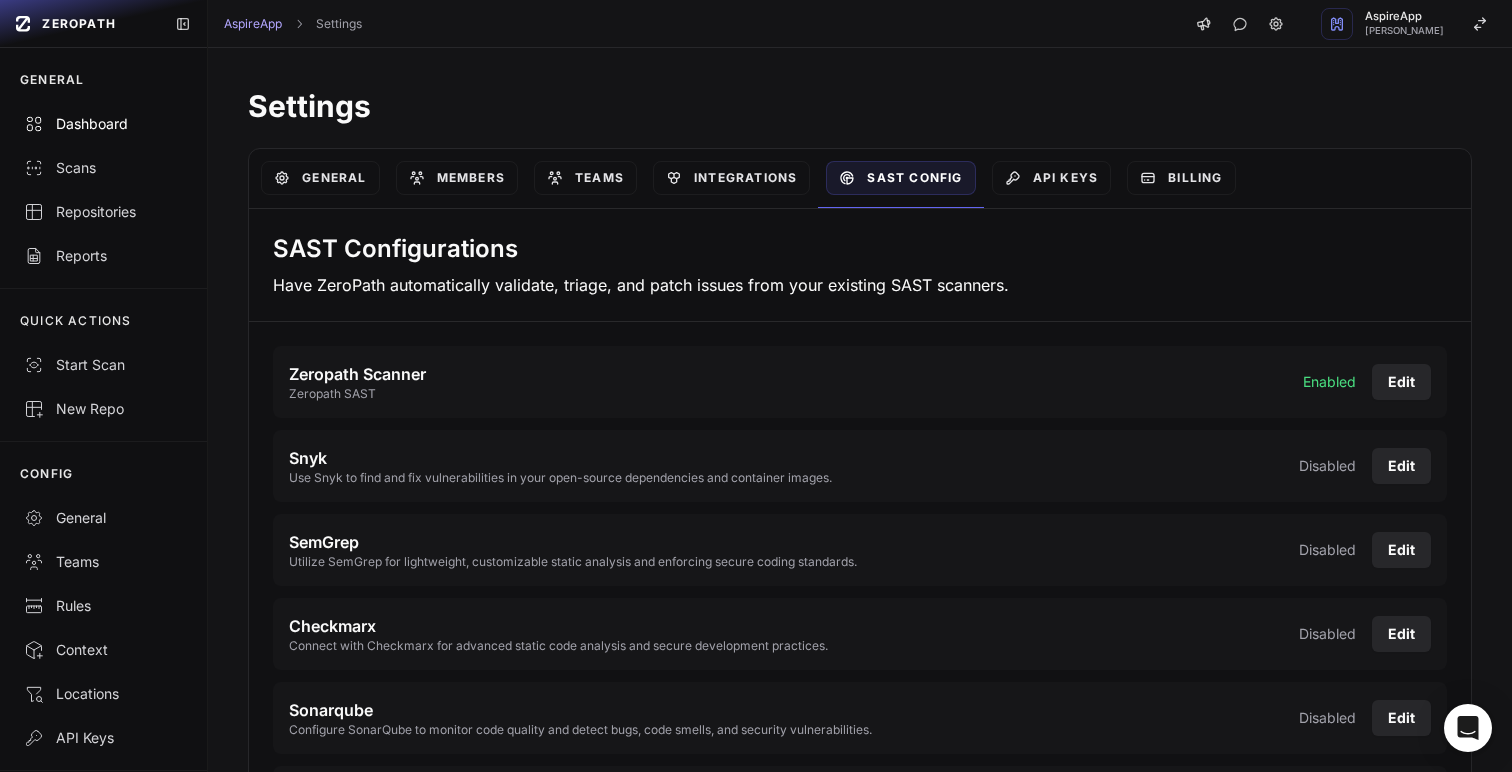 click on "Dashboard" at bounding box center (103, 124) 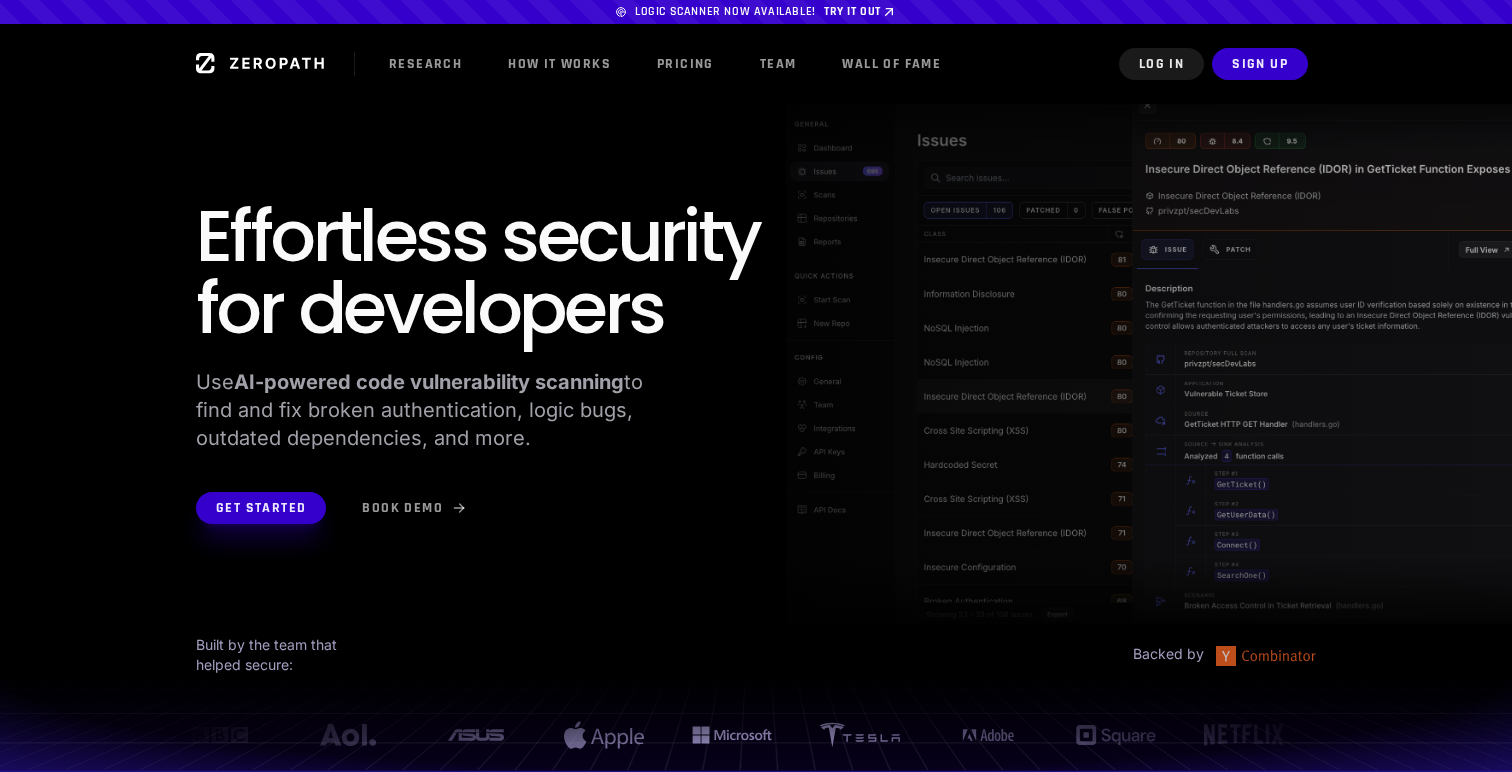 scroll, scrollTop: 0, scrollLeft: 0, axis: both 